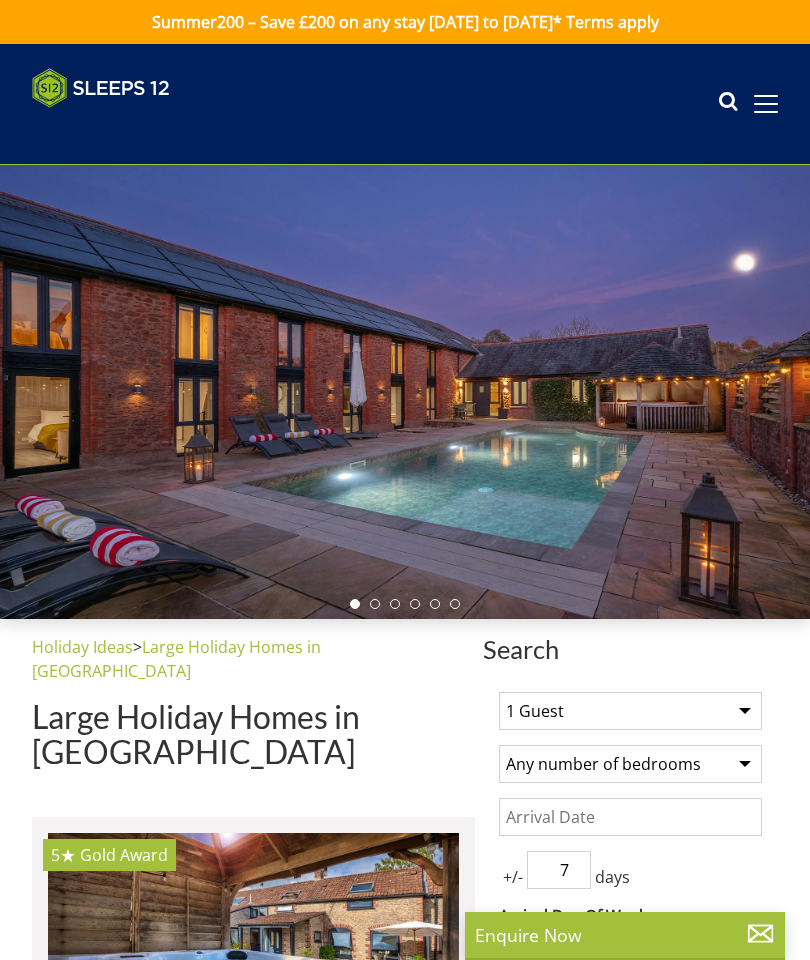 scroll, scrollTop: 0, scrollLeft: 0, axis: both 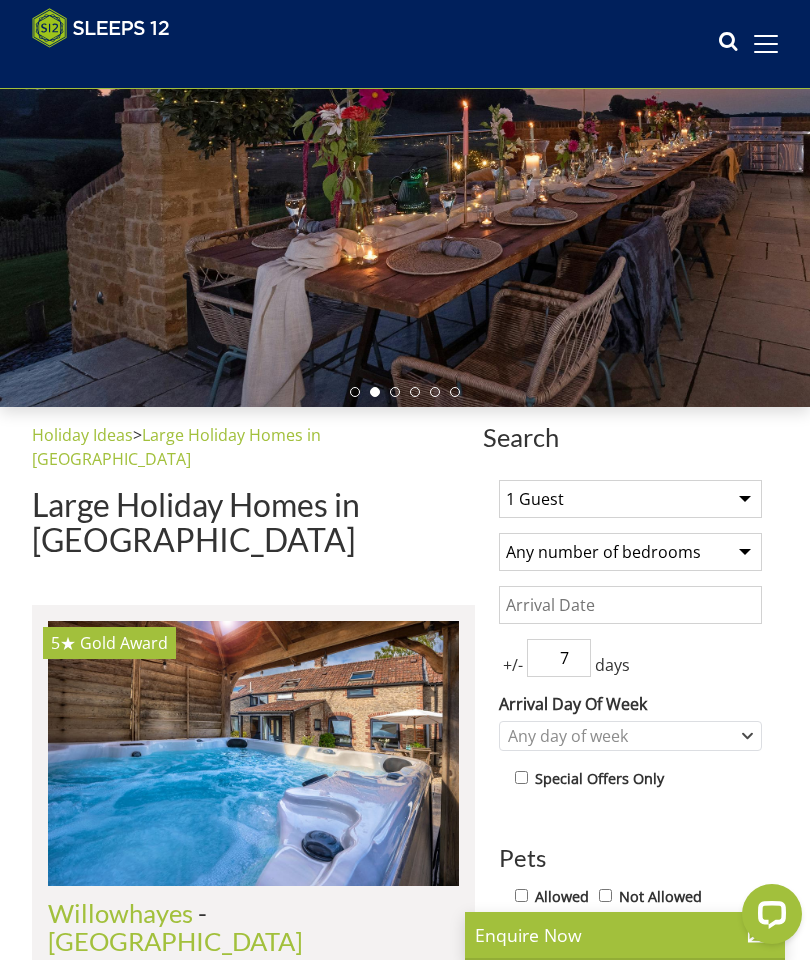 click on "1 Guest
2 Guests
3 Guests
4 Guests
5 Guests
6 Guests
7 Guests
8 Guests
9 Guests
10 Guests
11 Guests
12 Guests
13 Guests
14 Guests
15 Guests
16 Guests
17 Guests
18 Guests
19 Guests
20 Guests
21 Guests
22 Guests
23 Guests
24 Guests
25 Guests
26 Guests
27 Guests
28 Guests
29 Guests
30 Guests
31 Guests
32 Guests" at bounding box center [630, 499] 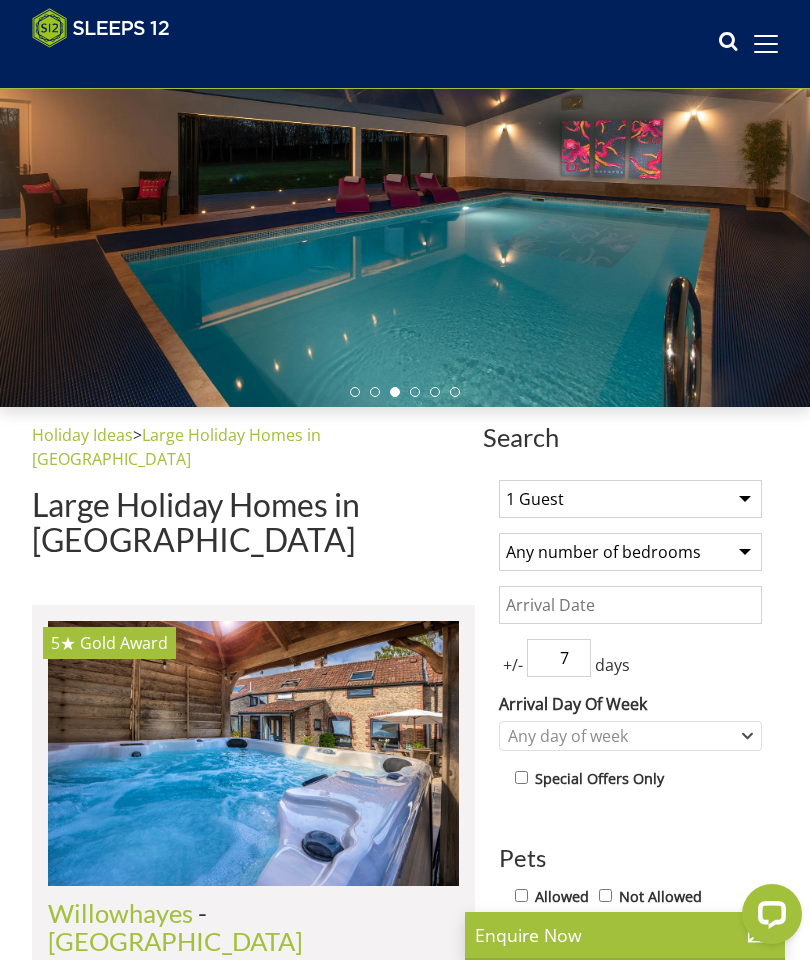 select on "23" 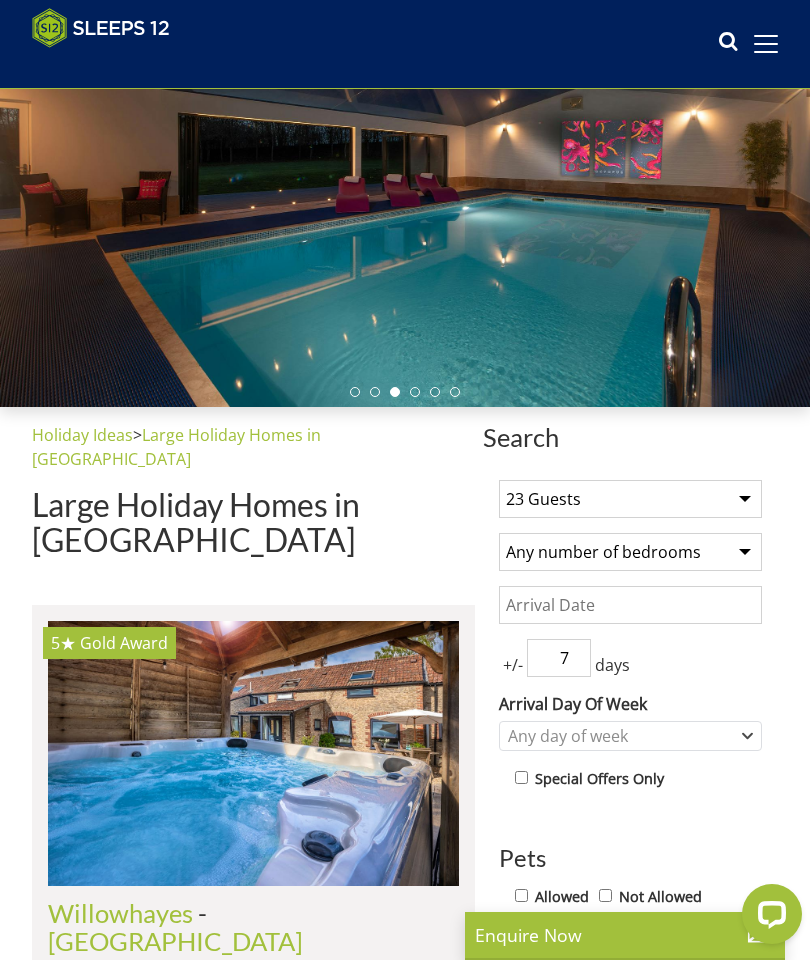 click on "Date" at bounding box center (630, 605) 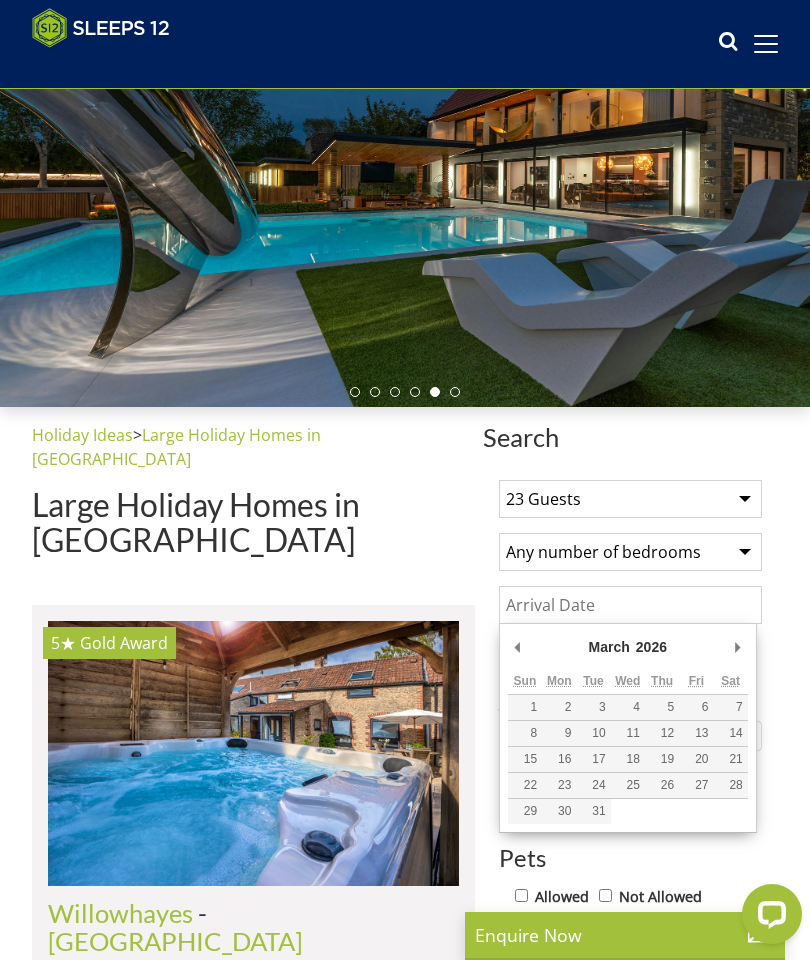 type on "[DATE]" 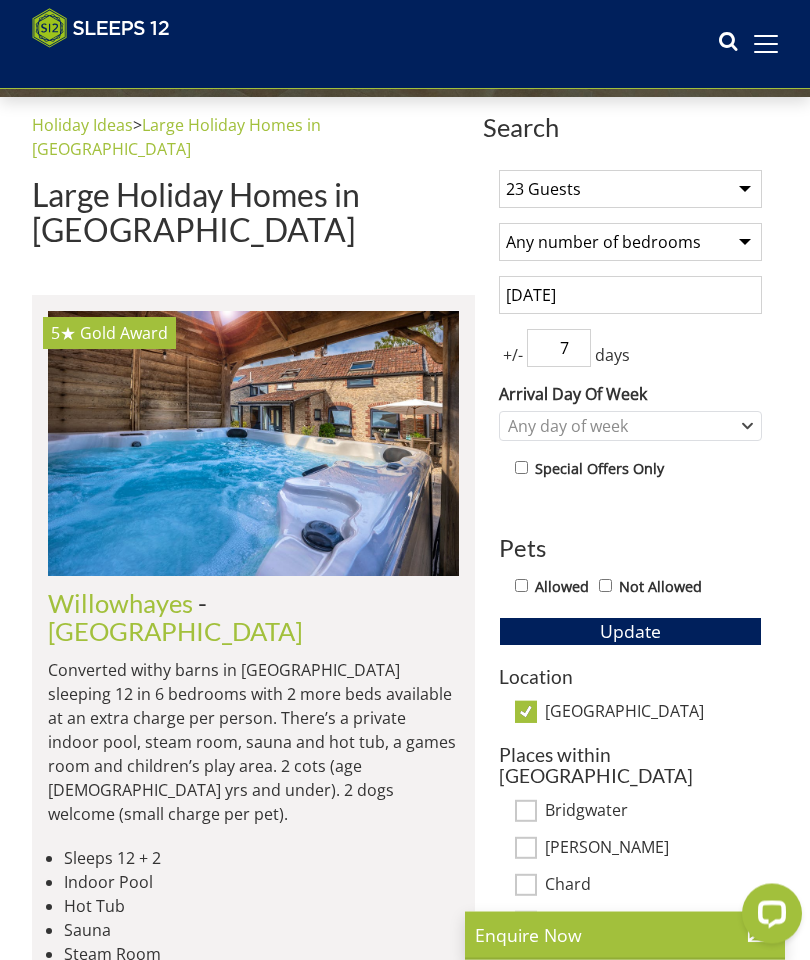 scroll, scrollTop: 491, scrollLeft: 0, axis: vertical 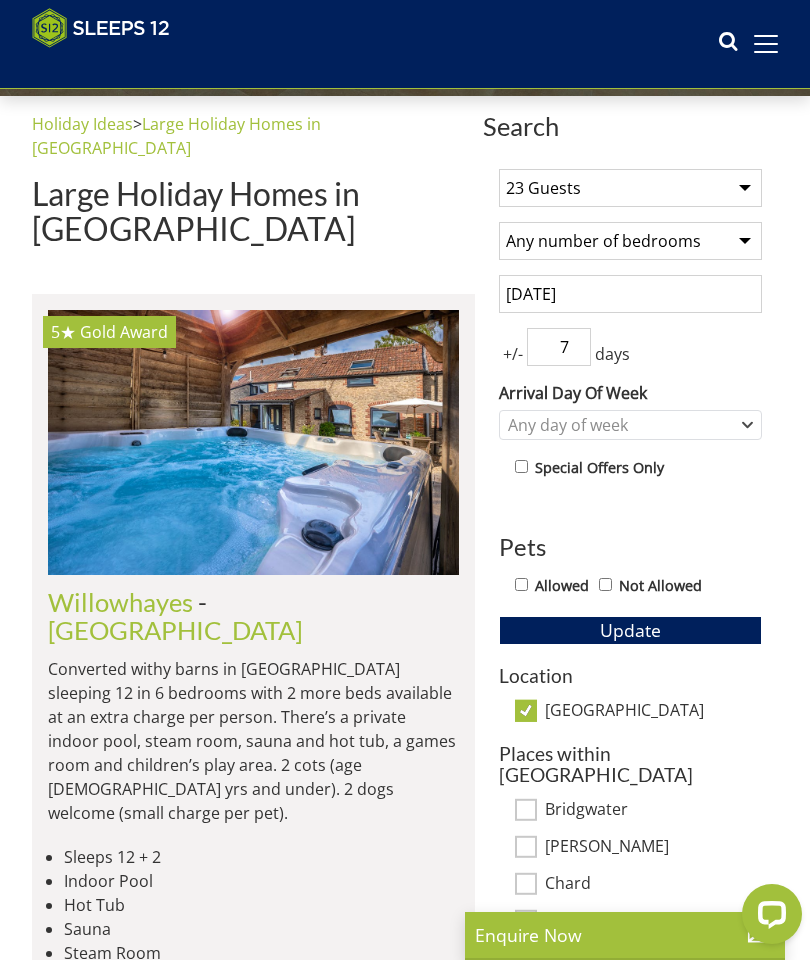 click on "Allowed" at bounding box center (562, 586) 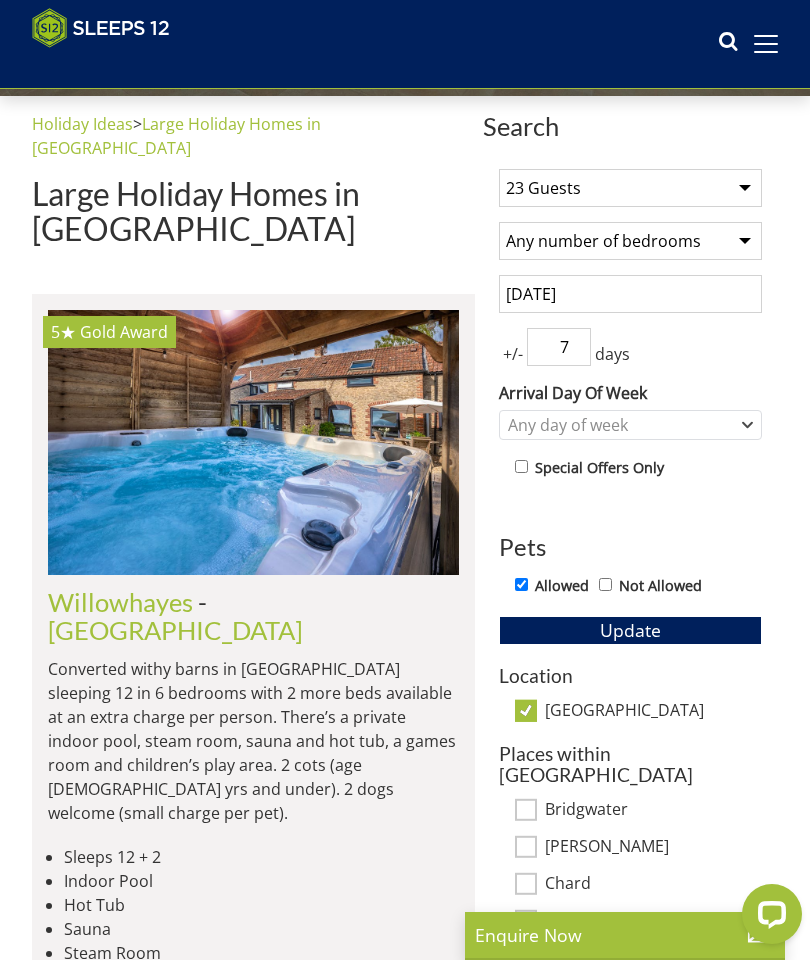 click on "[GEOGRAPHIC_DATA]" at bounding box center (653, 712) 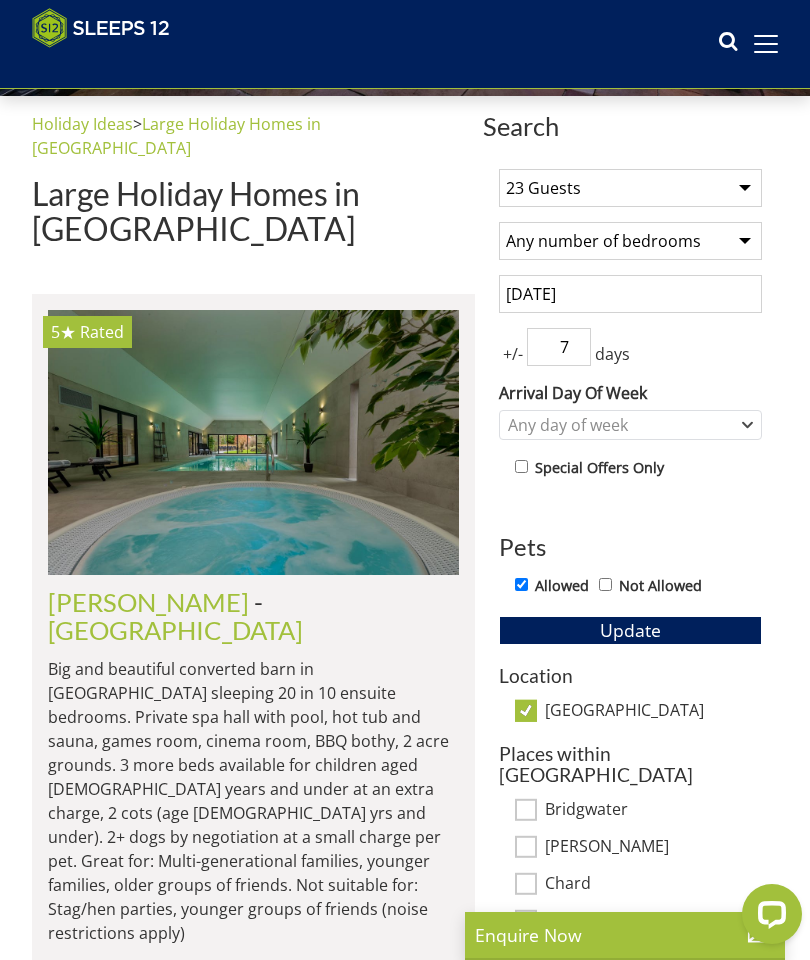 click on "Update" at bounding box center (630, 630) 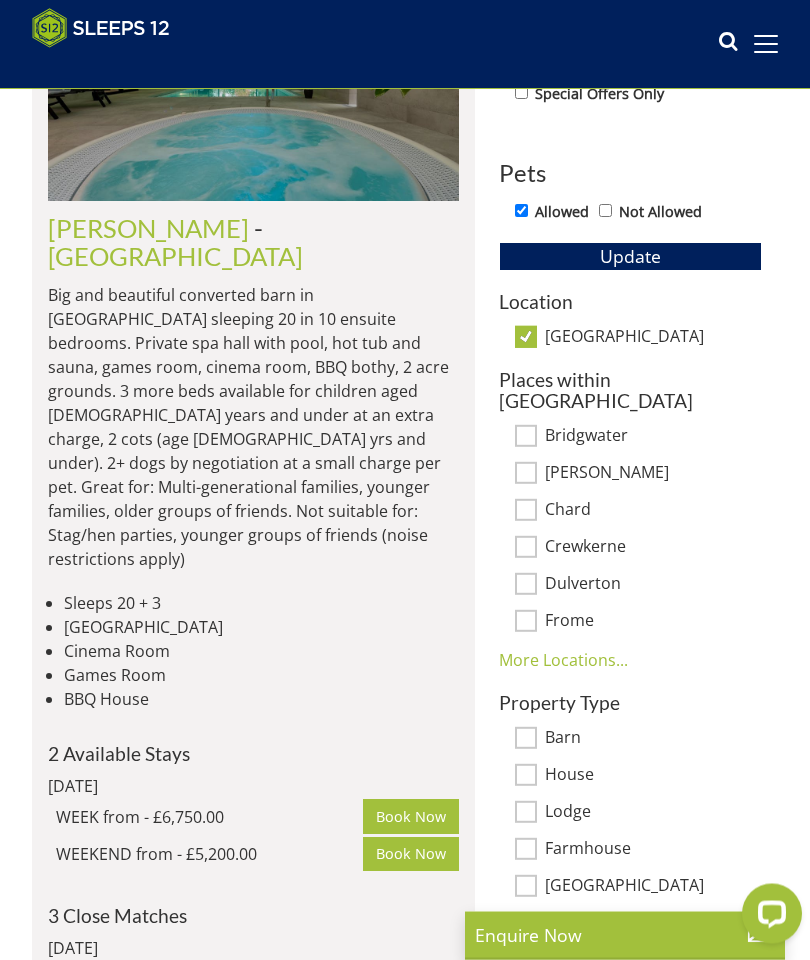 scroll, scrollTop: 866, scrollLeft: 0, axis: vertical 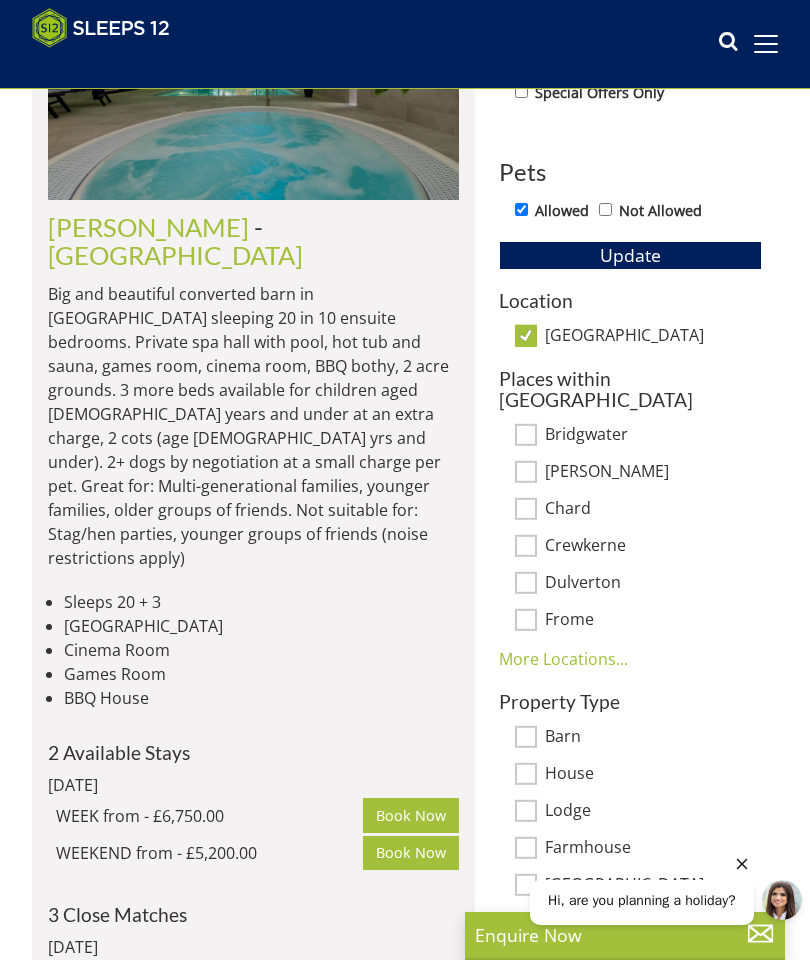 click 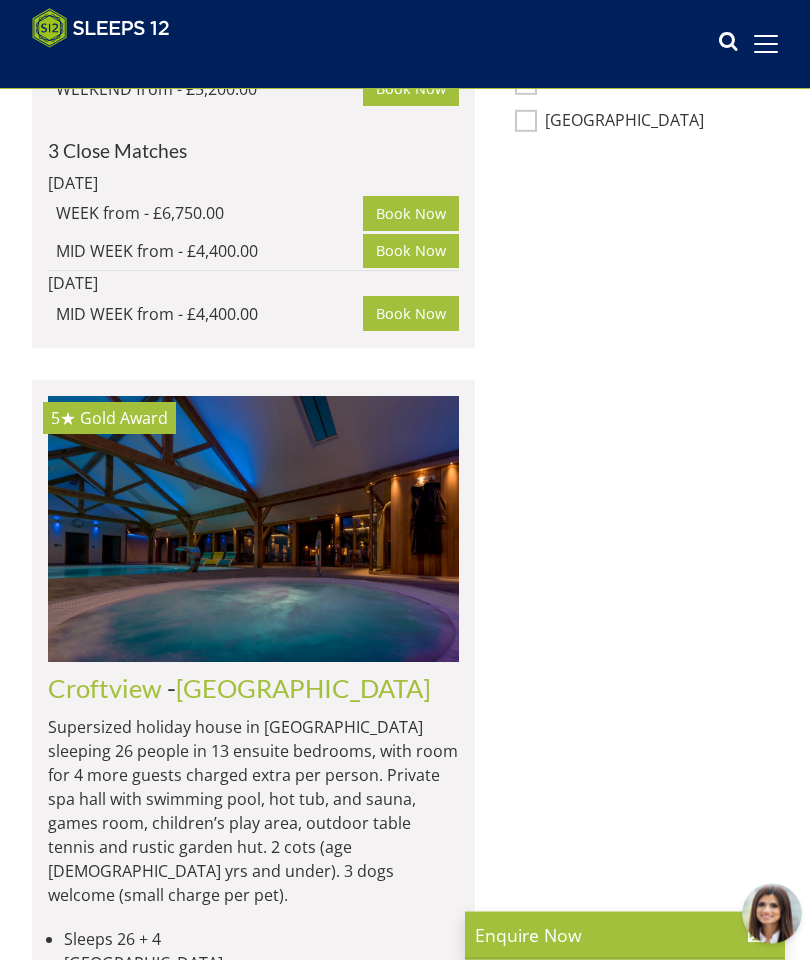 scroll, scrollTop: 1631, scrollLeft: 0, axis: vertical 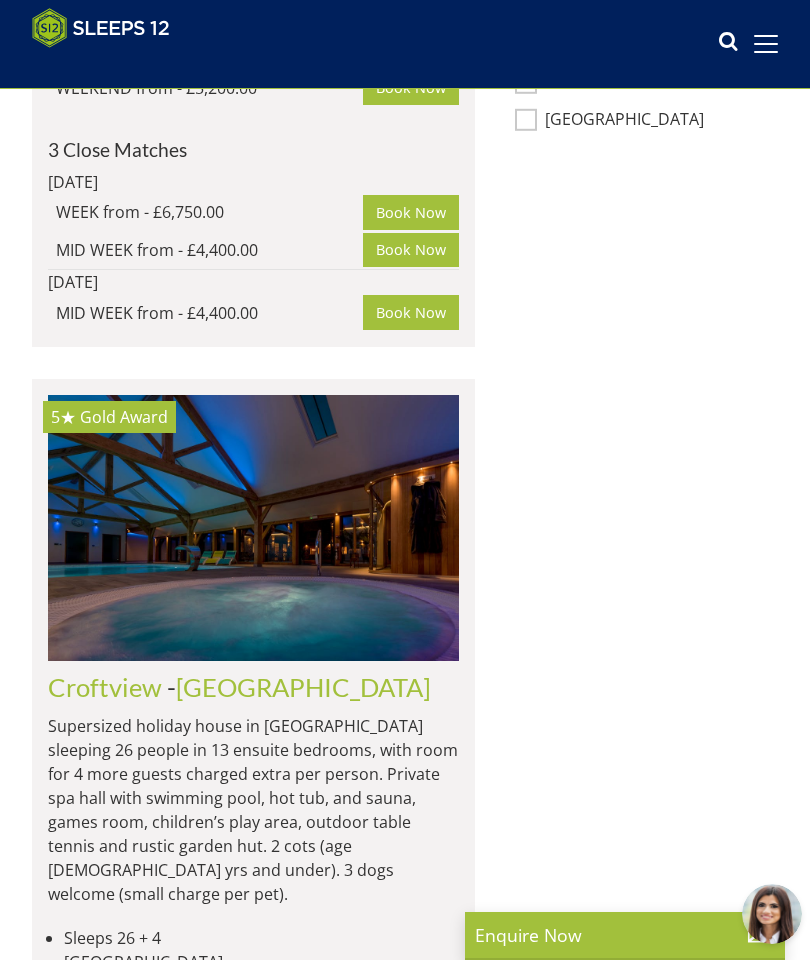 click at bounding box center [253, 527] 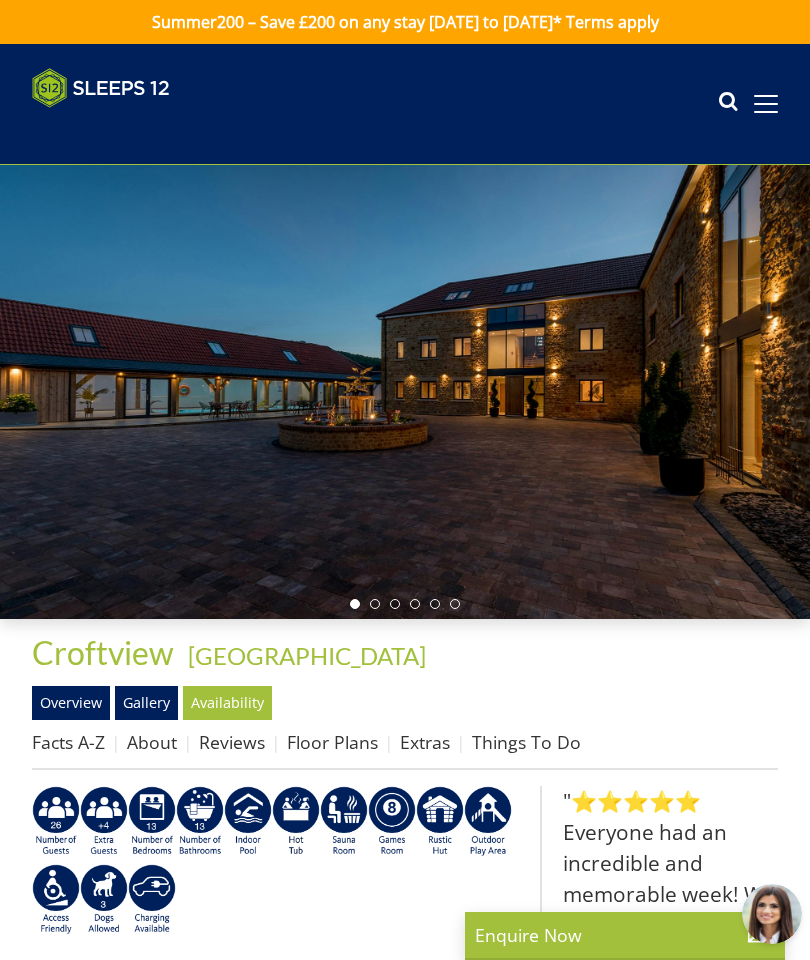 scroll, scrollTop: 0, scrollLeft: 0, axis: both 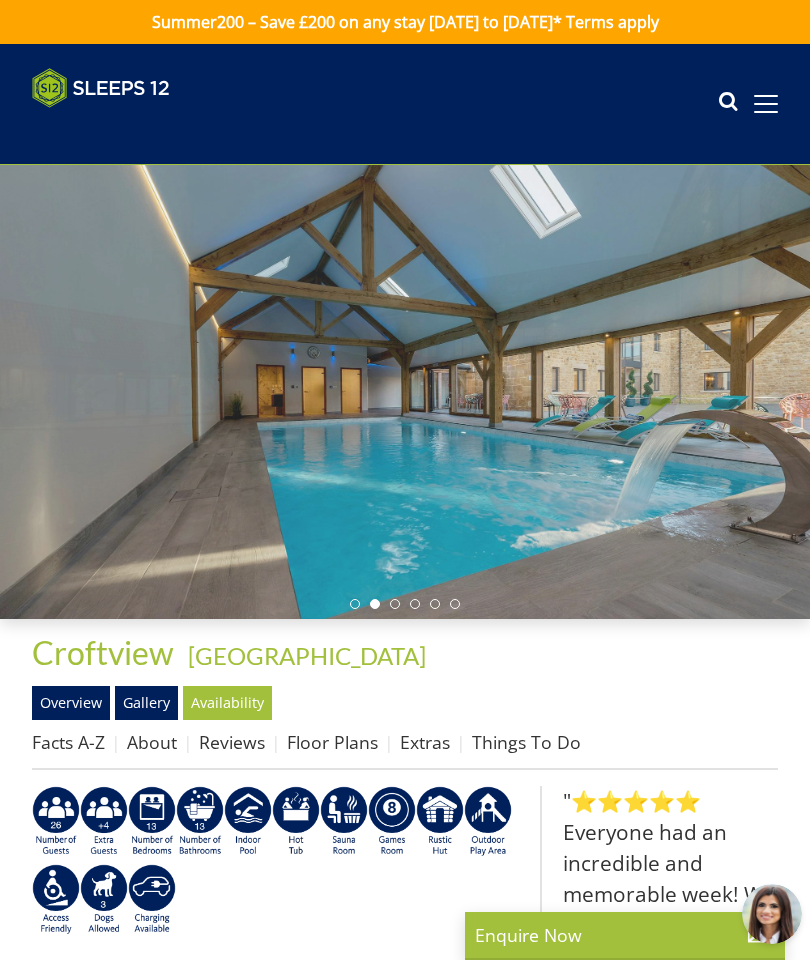 click on "Availability" at bounding box center (227, 703) 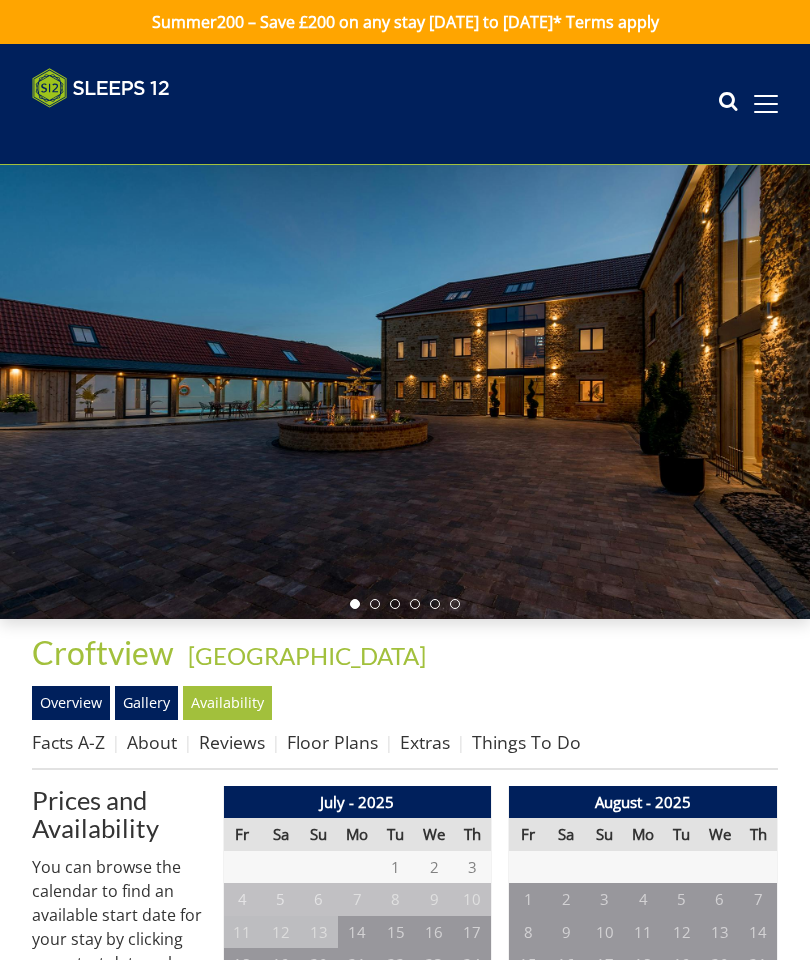 click on "Availability" at bounding box center (227, 703) 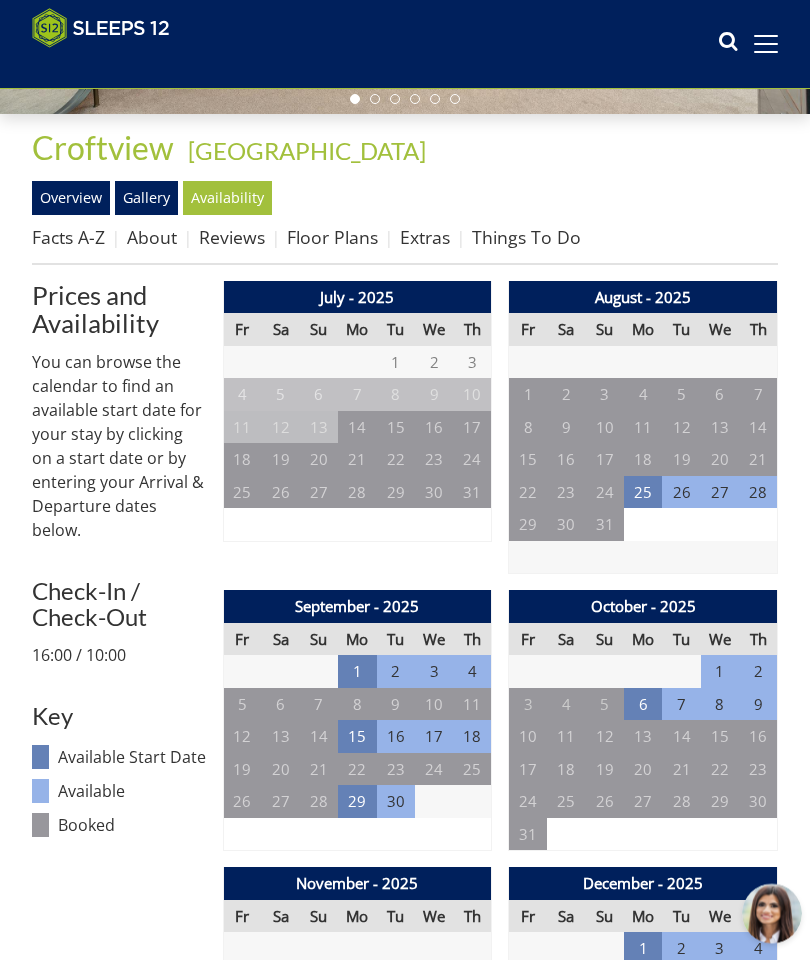 scroll, scrollTop: 473, scrollLeft: 0, axis: vertical 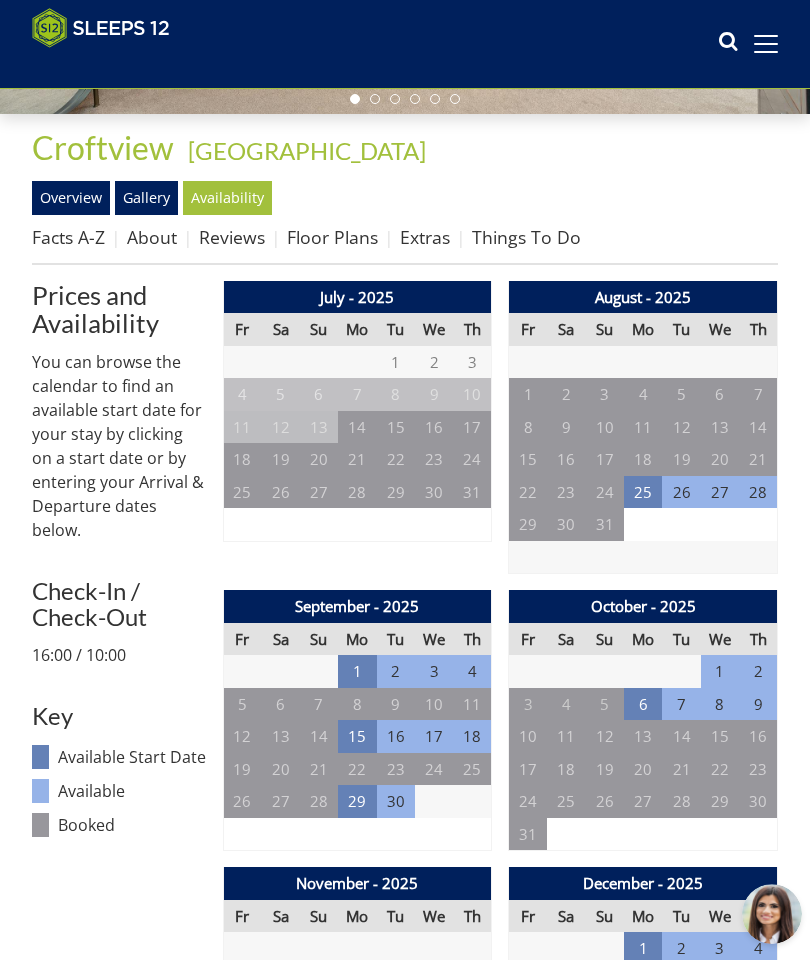 click on "25" at bounding box center [643, 492] 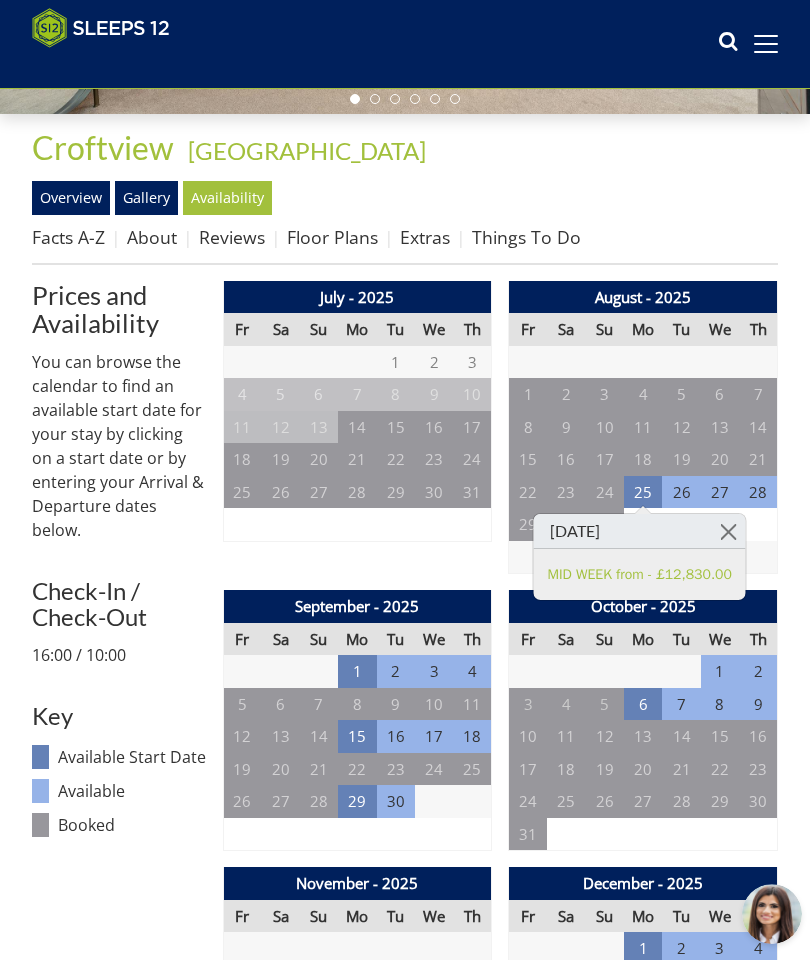 click at bounding box center [728, 531] 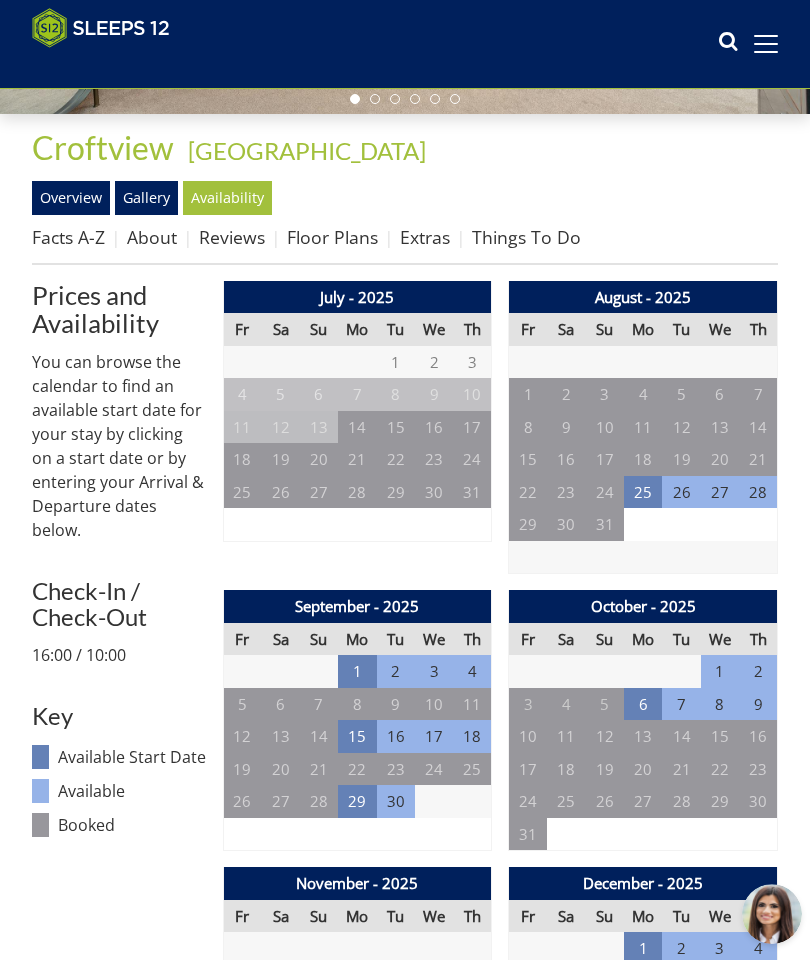 click on "1" at bounding box center (357, 671) 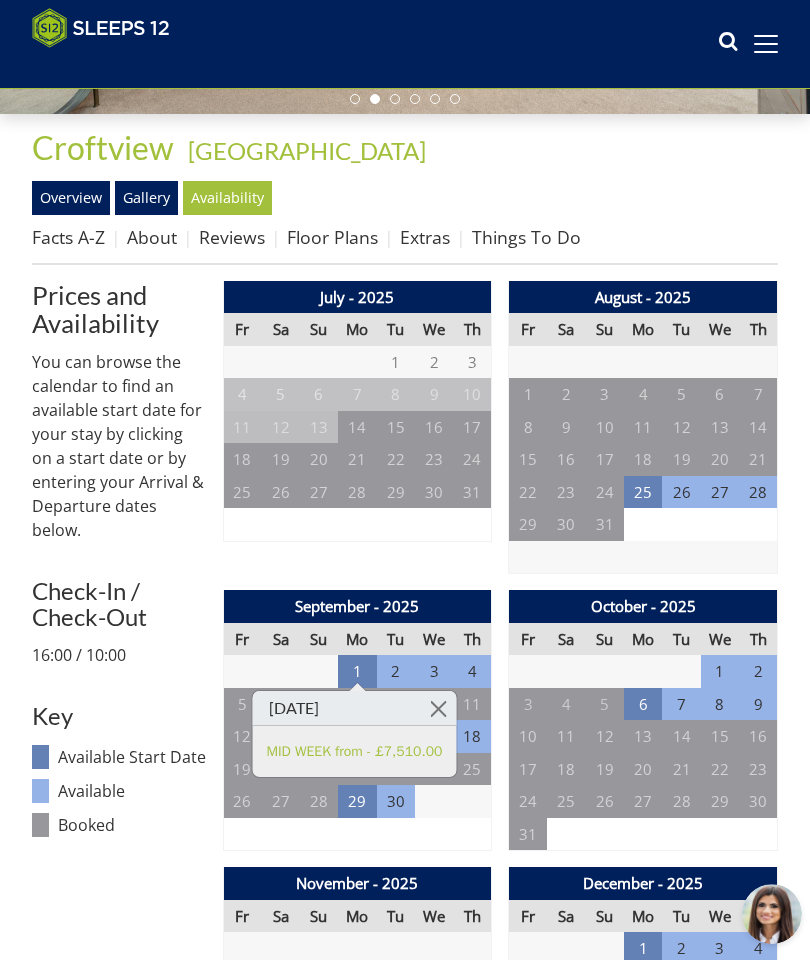 click at bounding box center (438, 708) 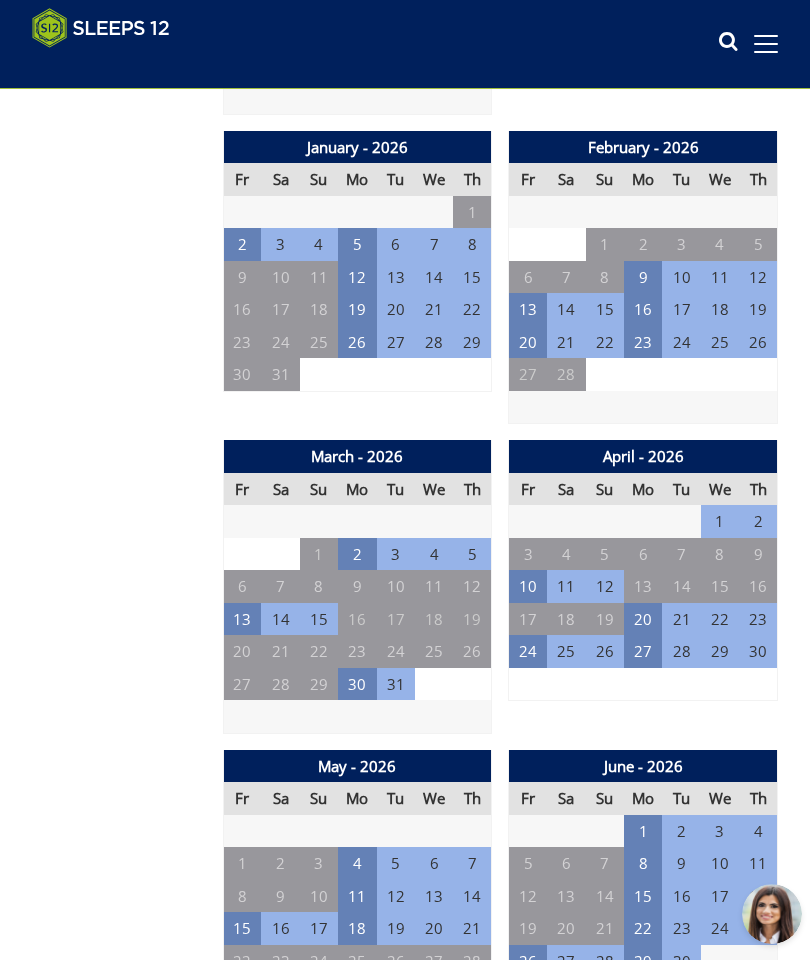 scroll, scrollTop: 1516, scrollLeft: 0, axis: vertical 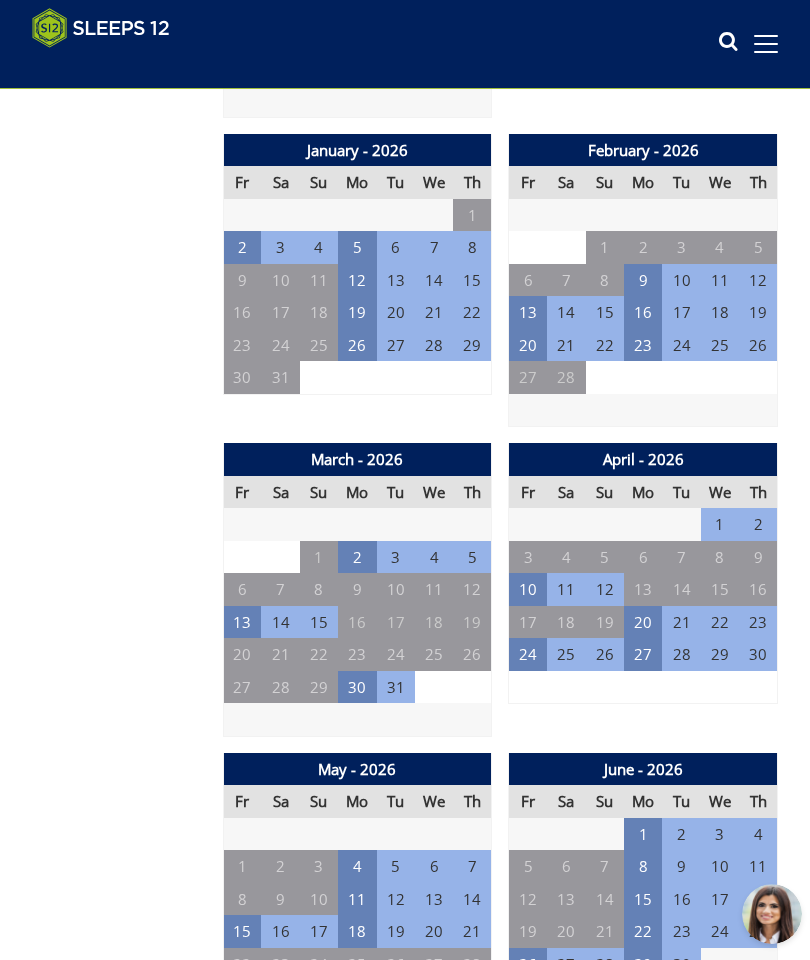 click on "16" at bounding box center (643, 312) 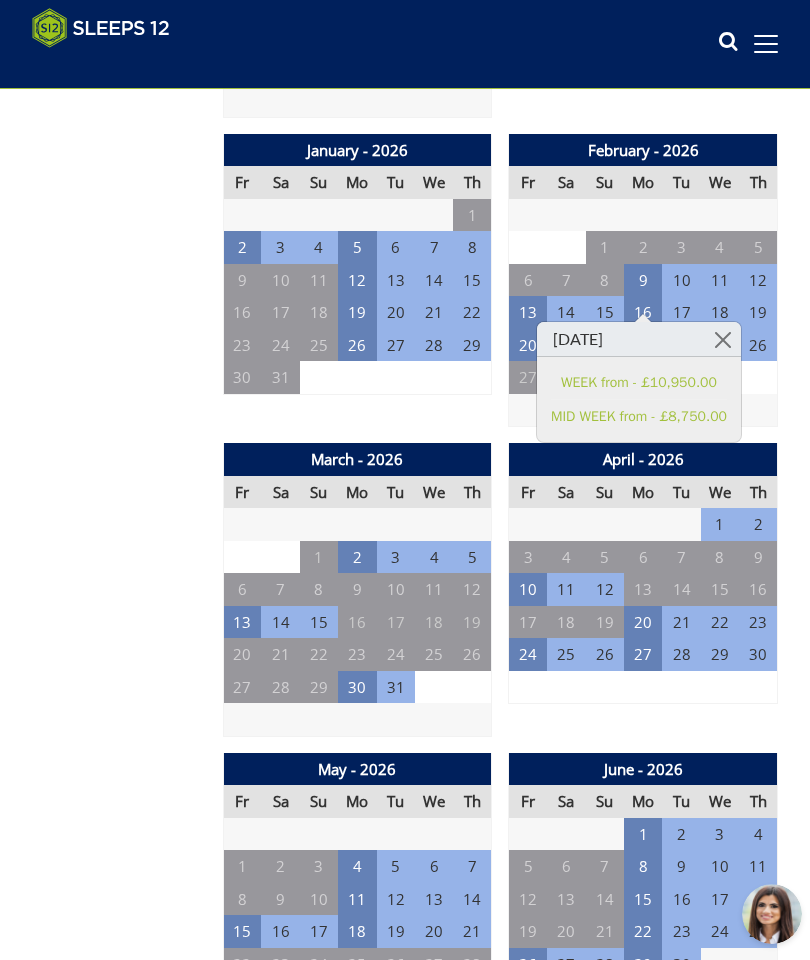 click at bounding box center (723, 339) 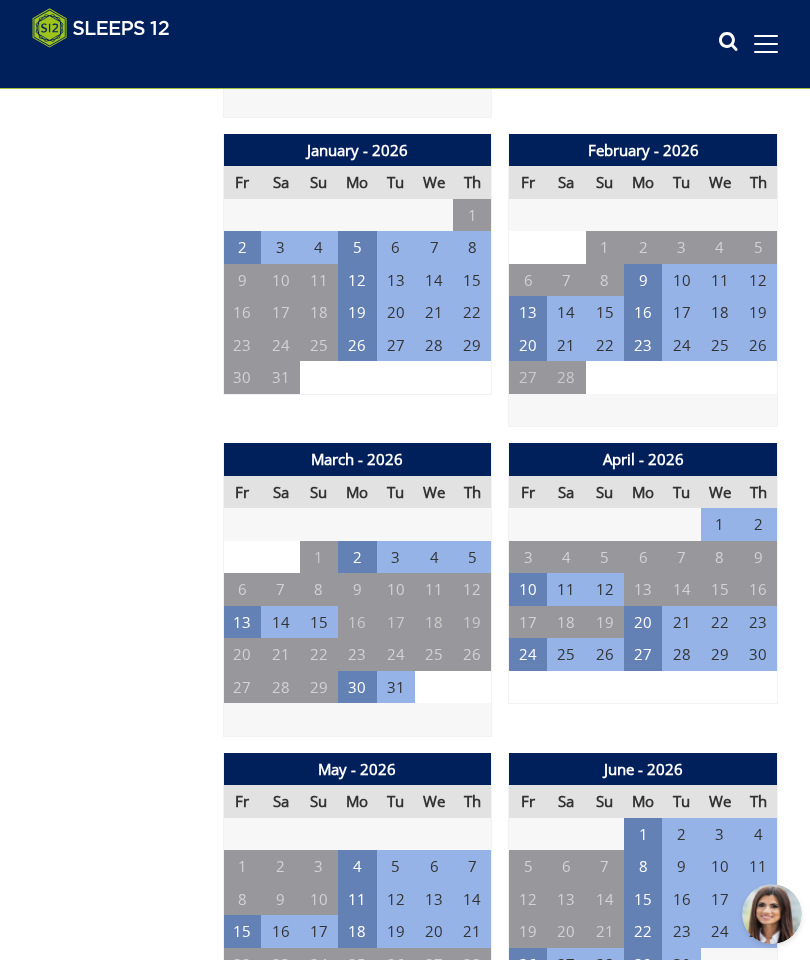 click on "9" at bounding box center (643, 280) 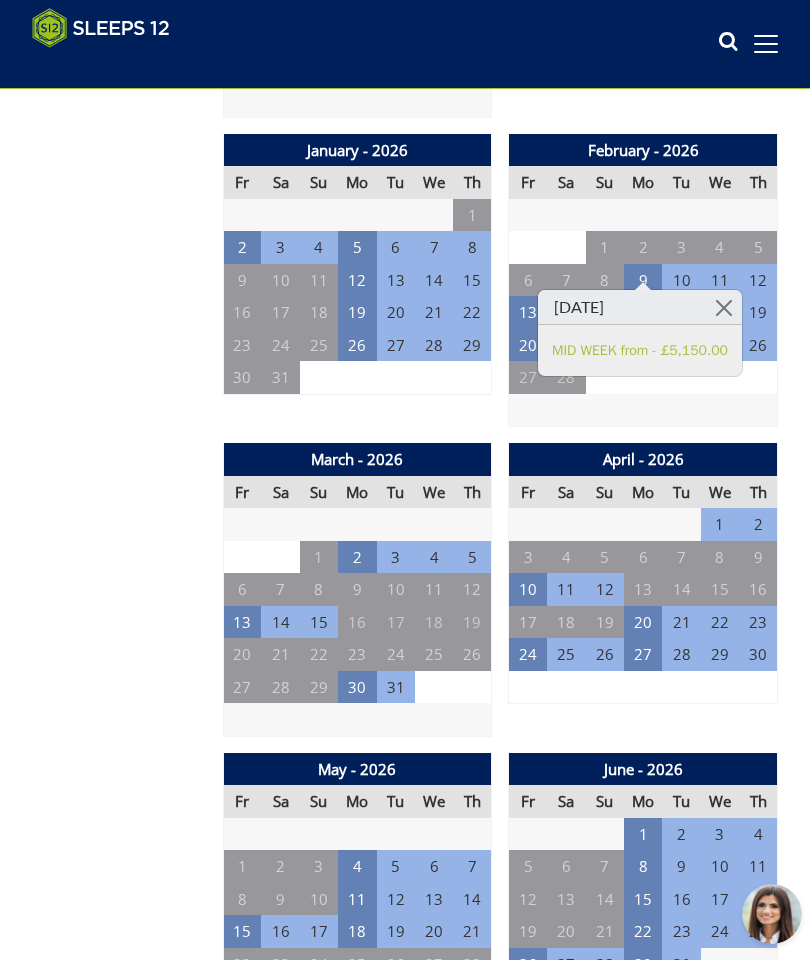 click at bounding box center (724, 307) 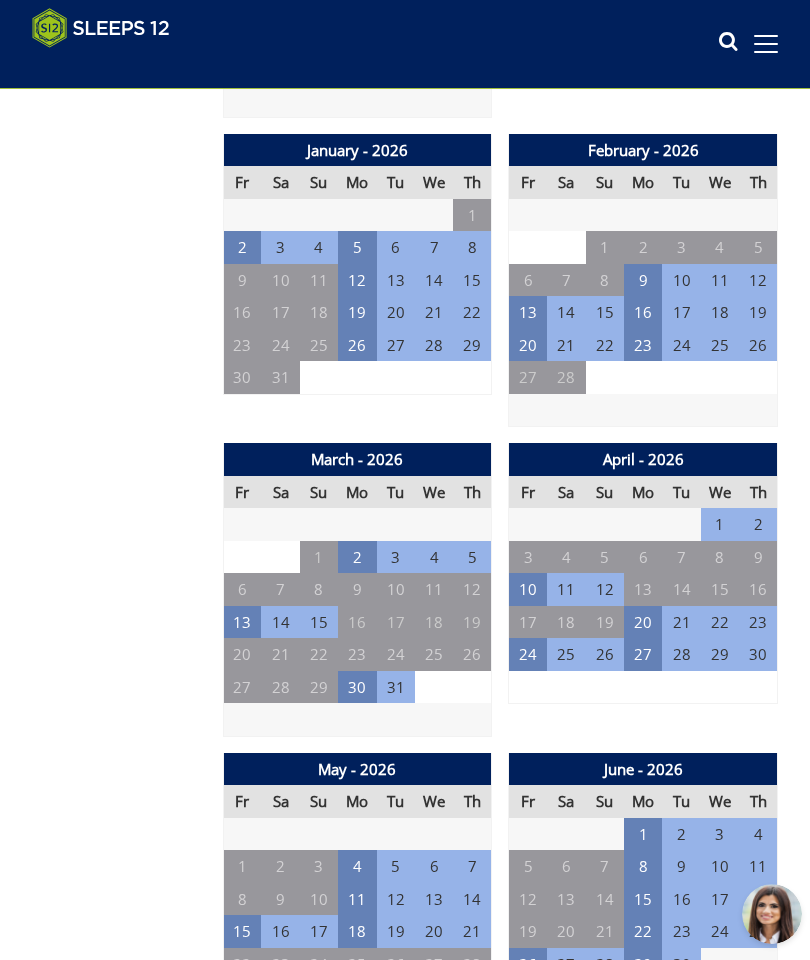 click on "23" at bounding box center (643, 345) 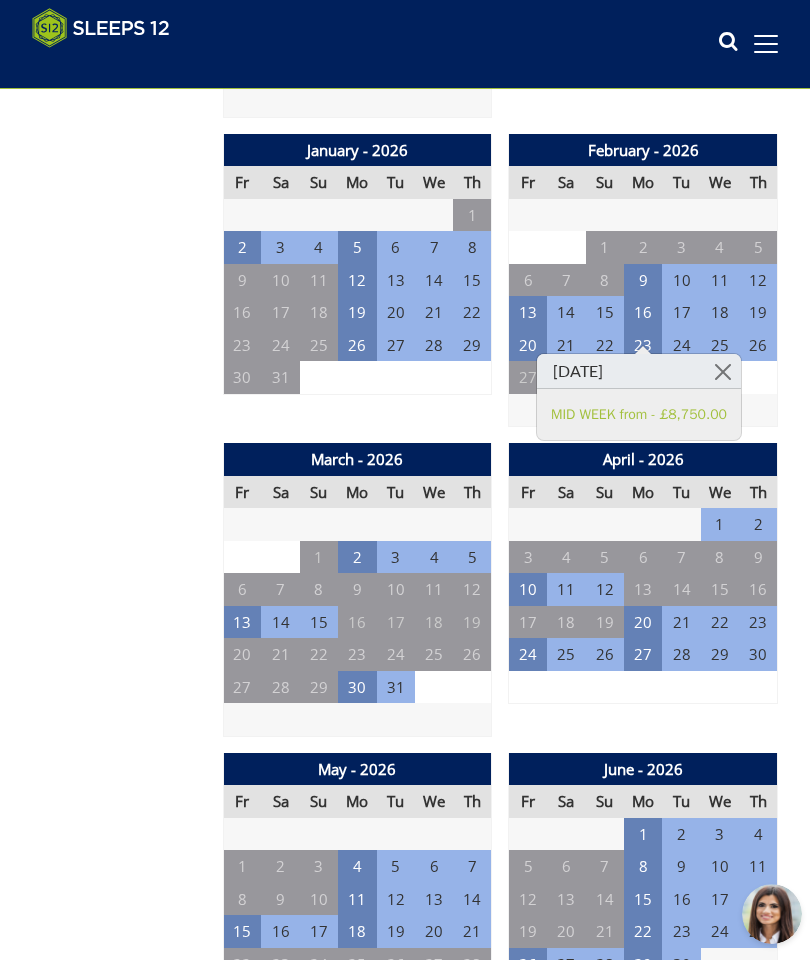click at bounding box center (723, 371) 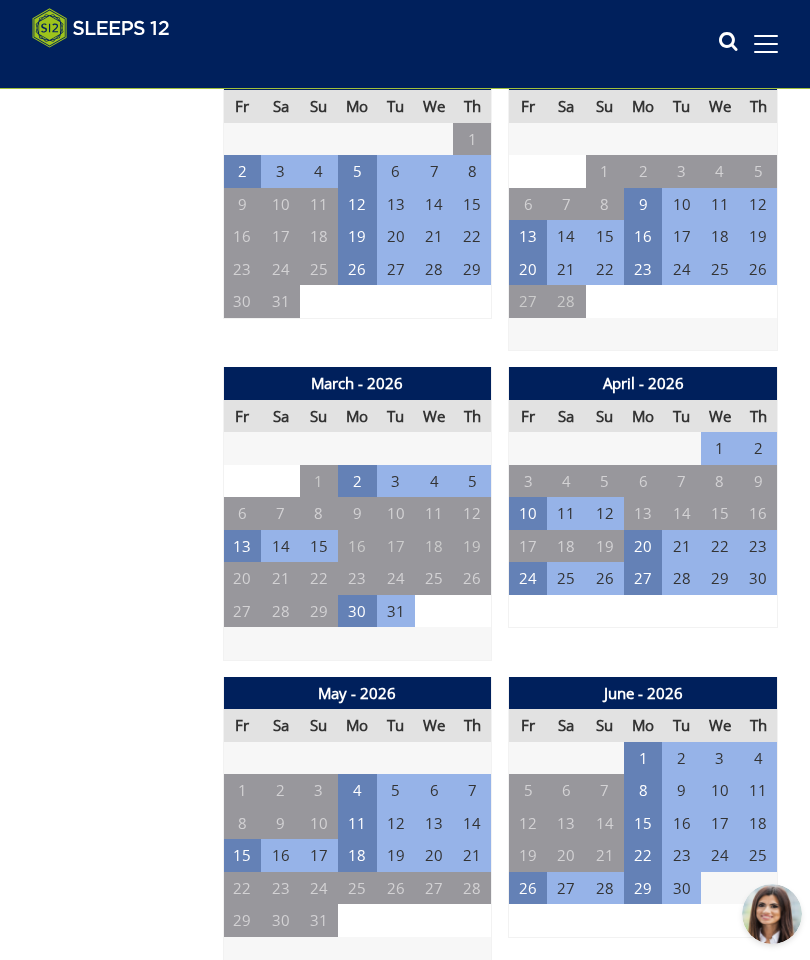 scroll, scrollTop: 1599, scrollLeft: 0, axis: vertical 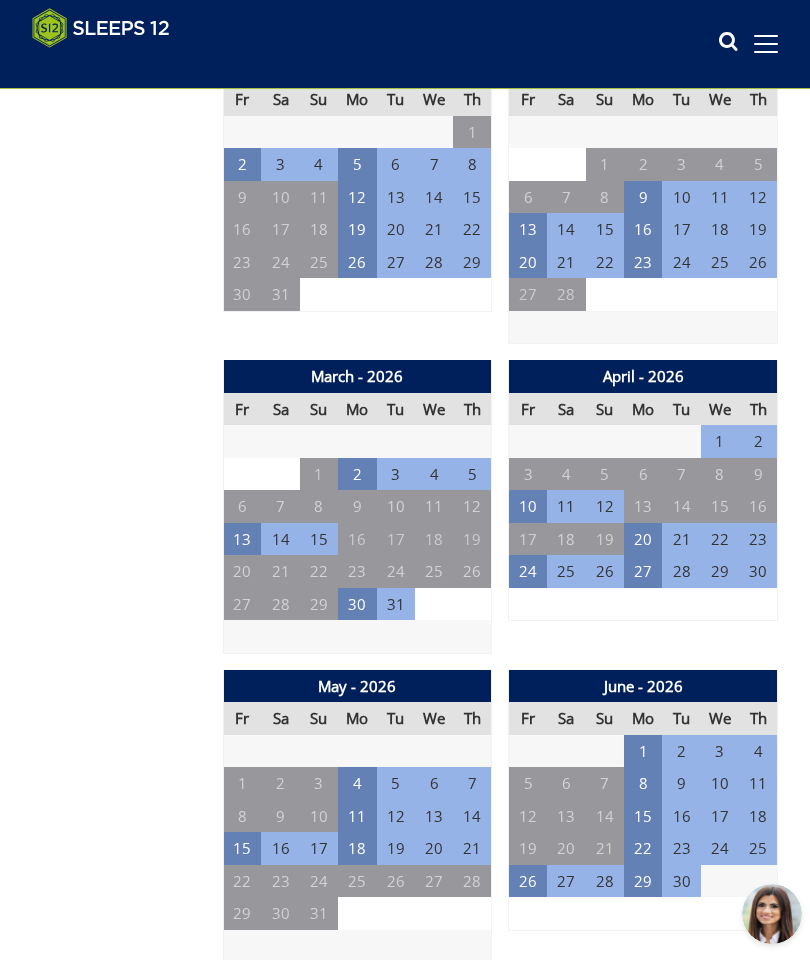 click on "2" at bounding box center (357, 474) 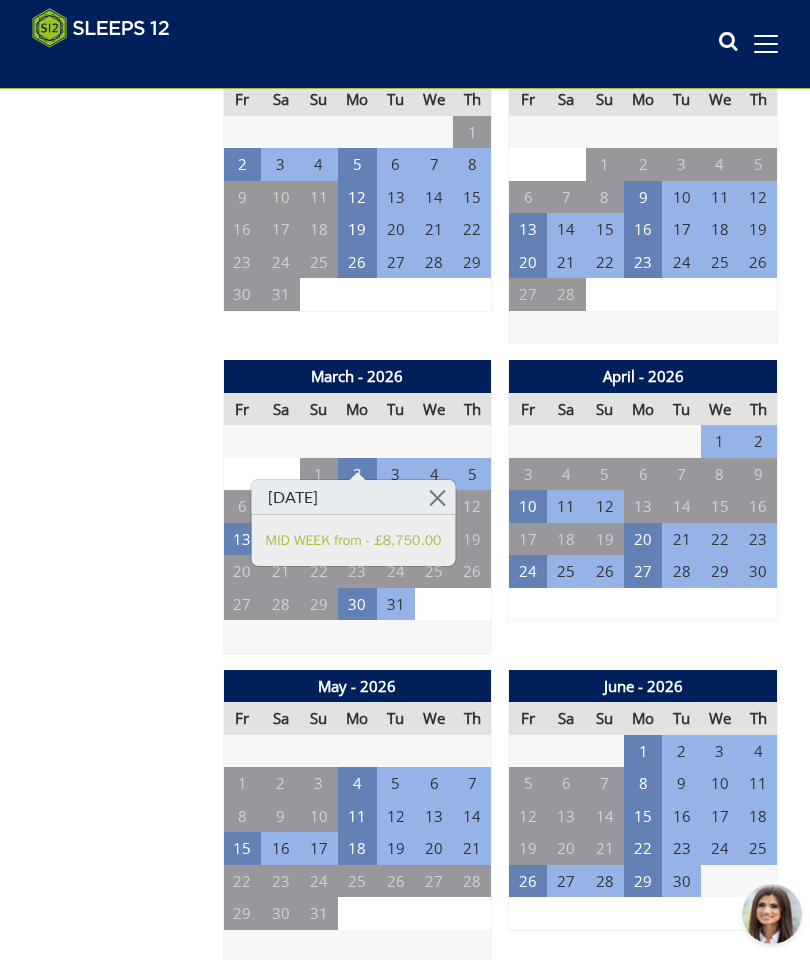 click at bounding box center [437, 497] 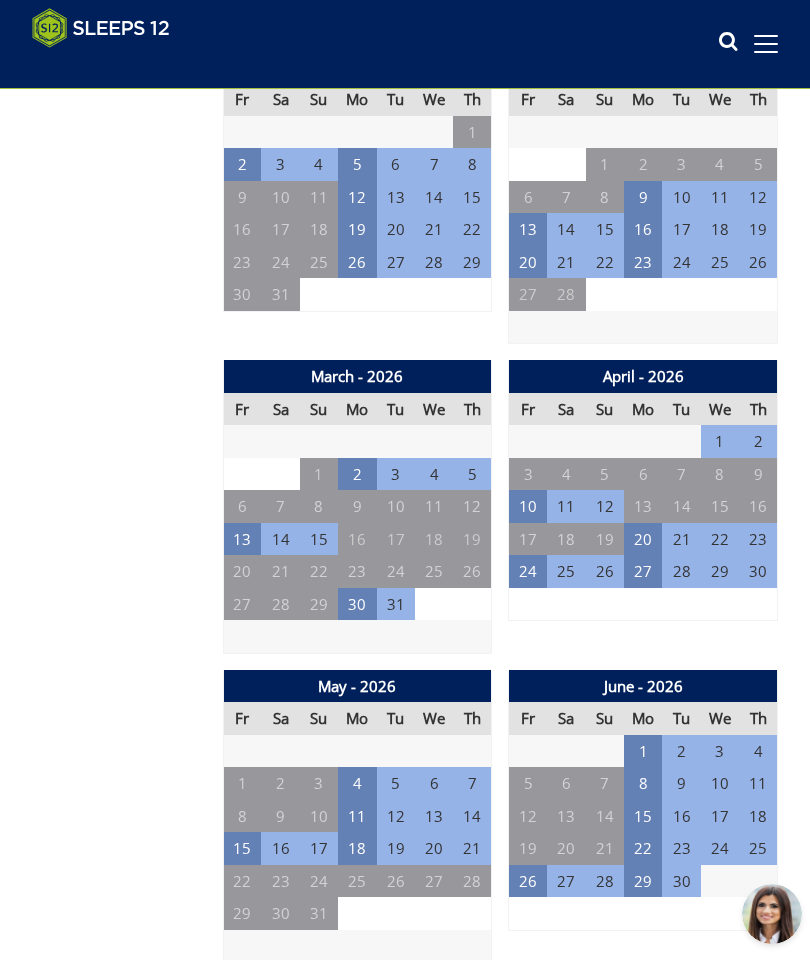 click on "13" at bounding box center [242, 539] 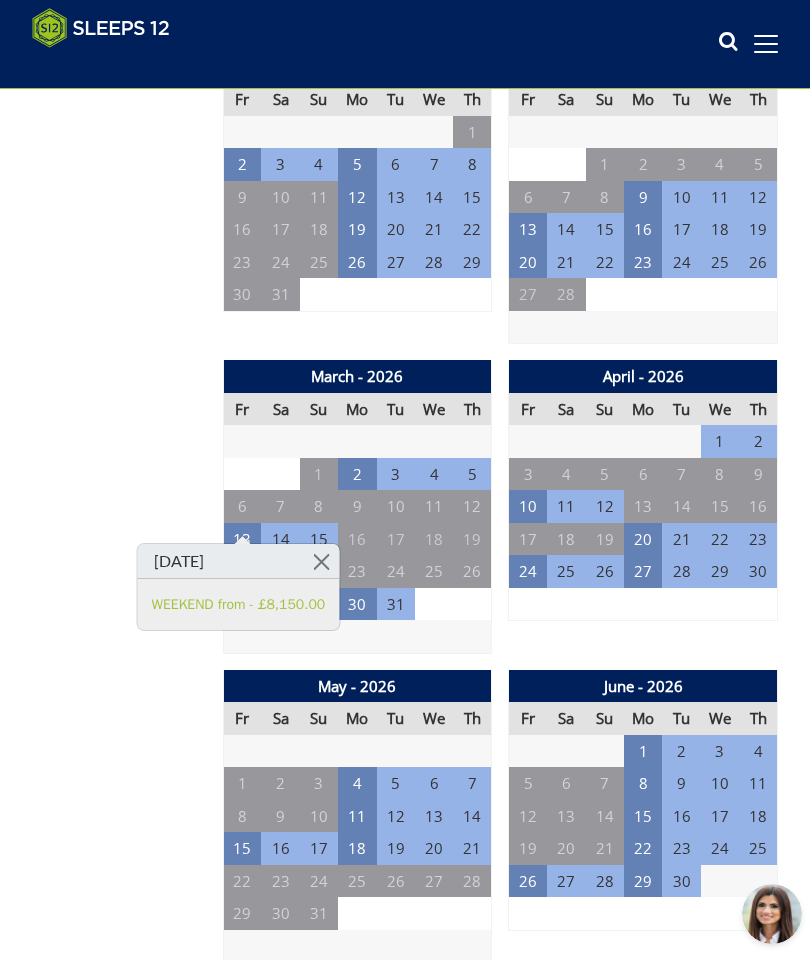 click at bounding box center [321, 561] 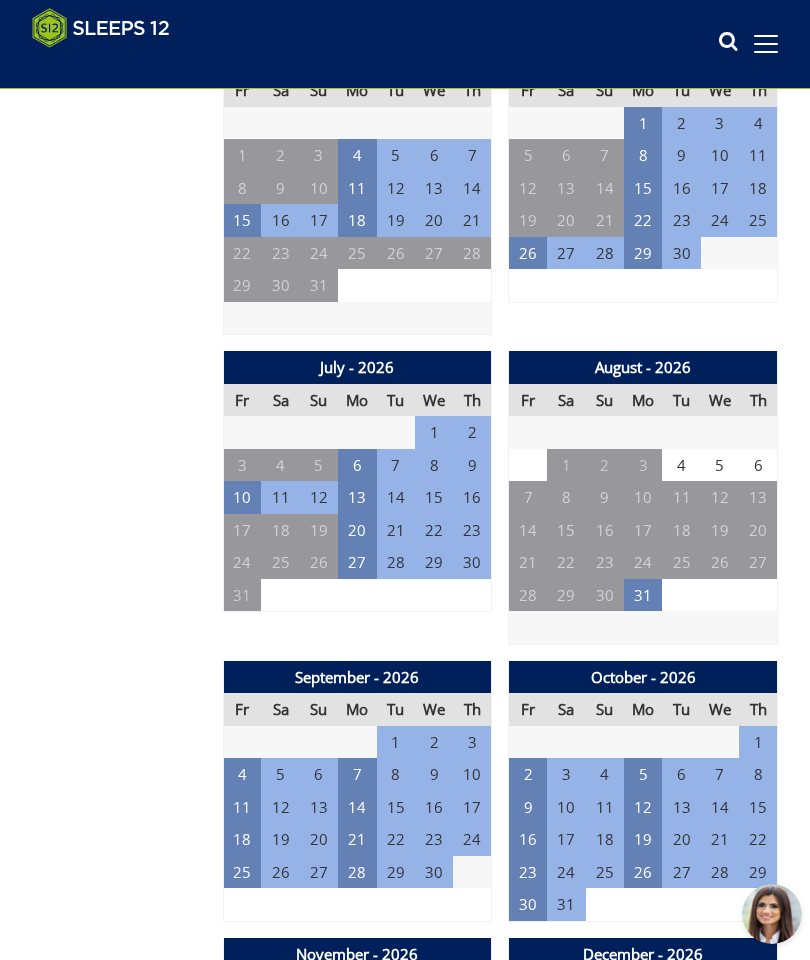 scroll, scrollTop: 2291, scrollLeft: 0, axis: vertical 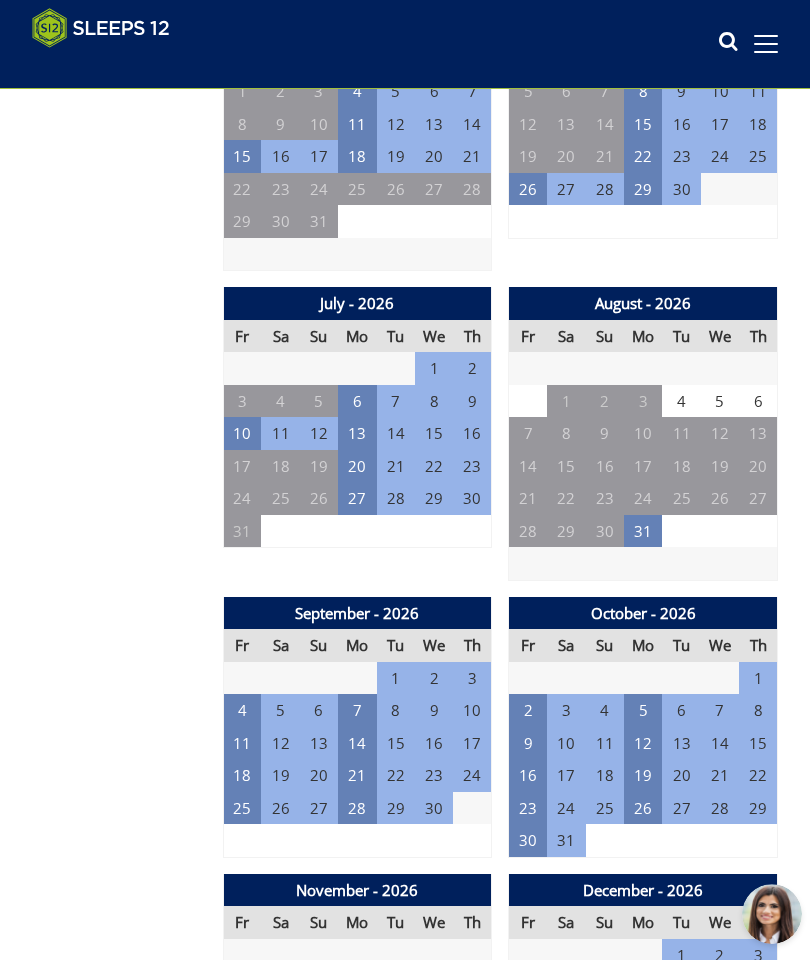 click on "6" at bounding box center (357, 401) 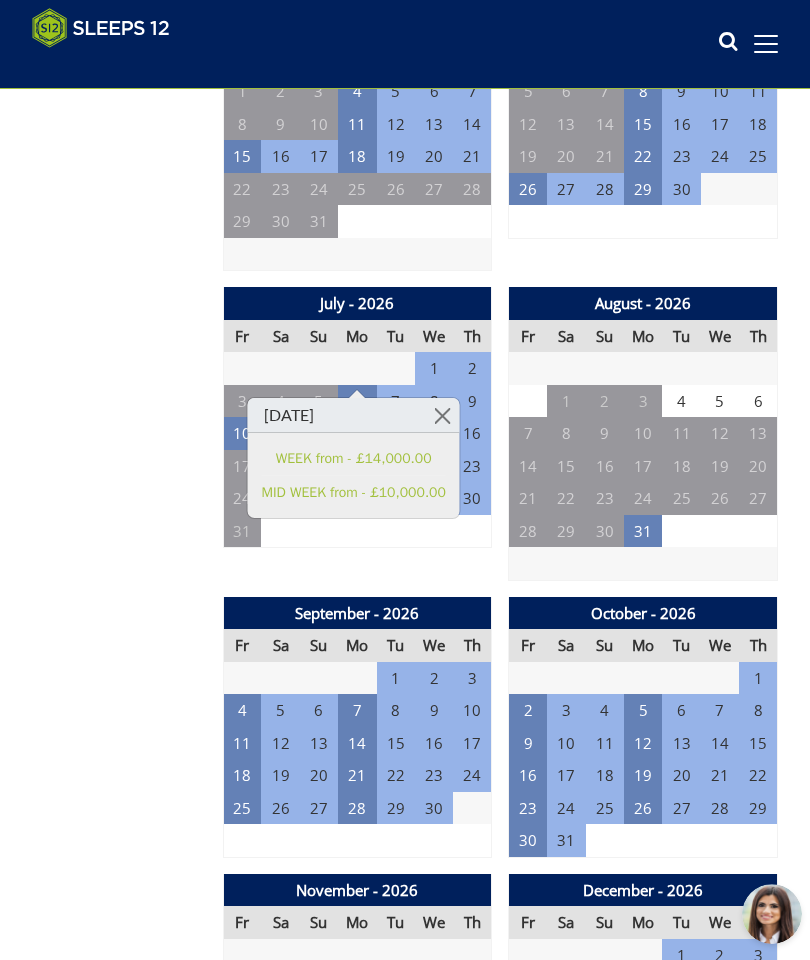 click on "Prices and Availability
You can browse the calendar to find an available start date for your stay by clicking on a start date or by entering your Arrival & Departure dates below.
Search for a Stay
[DATE]
Search
Check-In / Check-Out
16:00 / 10:00
Key
Available Start Date
Available
Booked" at bounding box center [119, 1314] 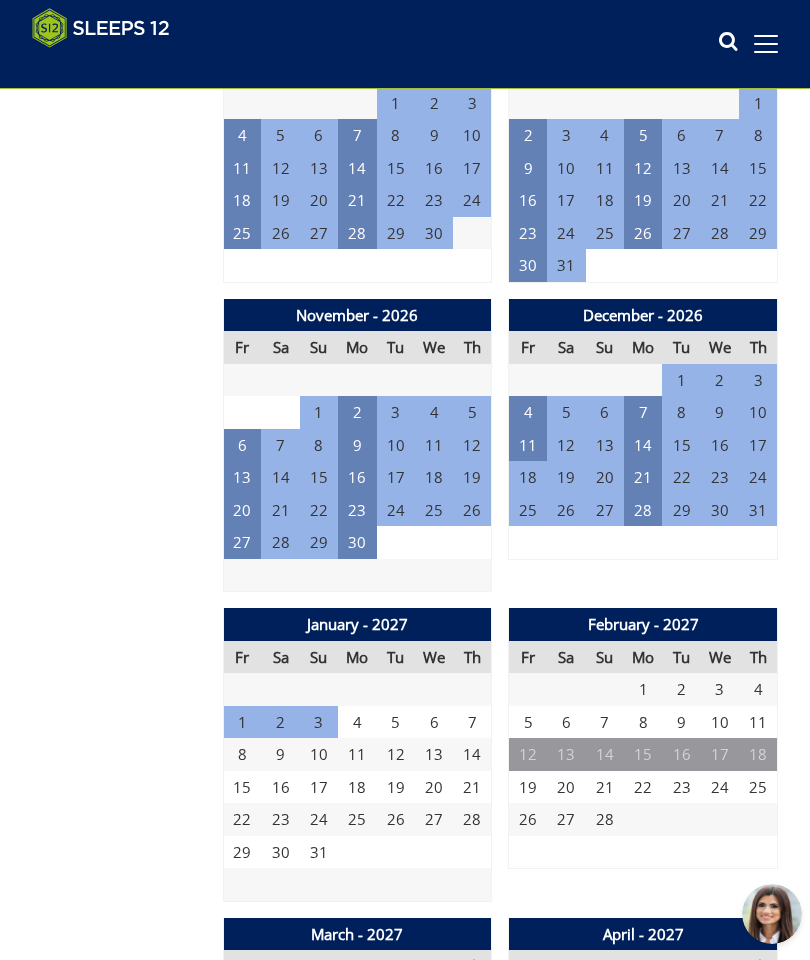 scroll, scrollTop: 2884, scrollLeft: 0, axis: vertical 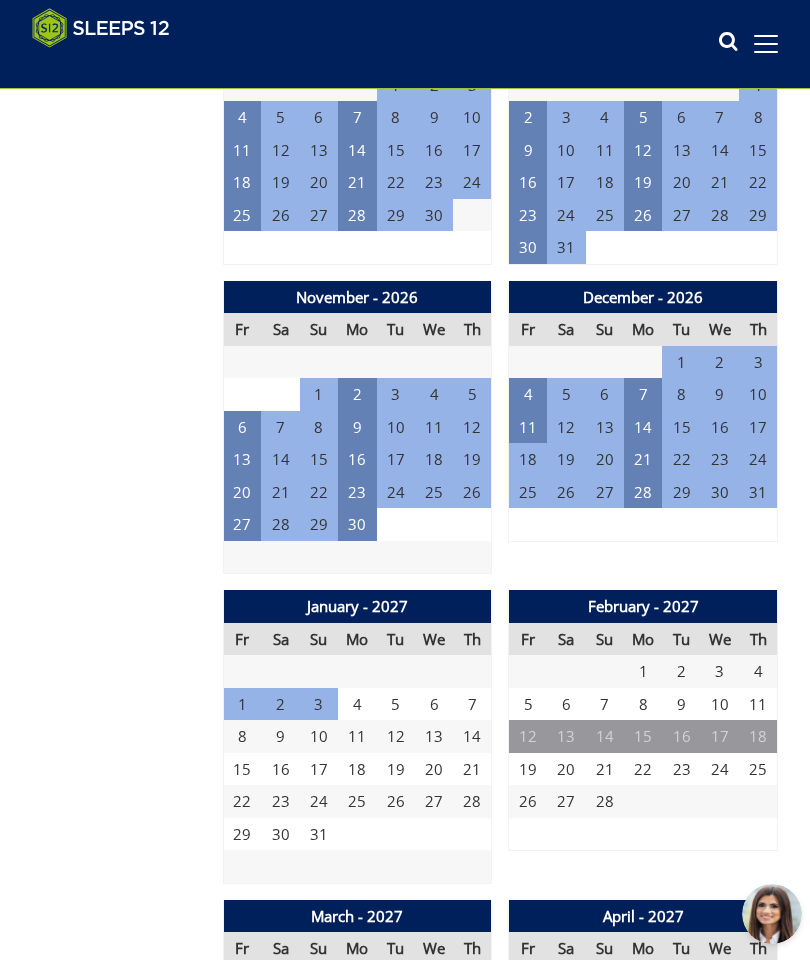 click on "7" at bounding box center (643, 394) 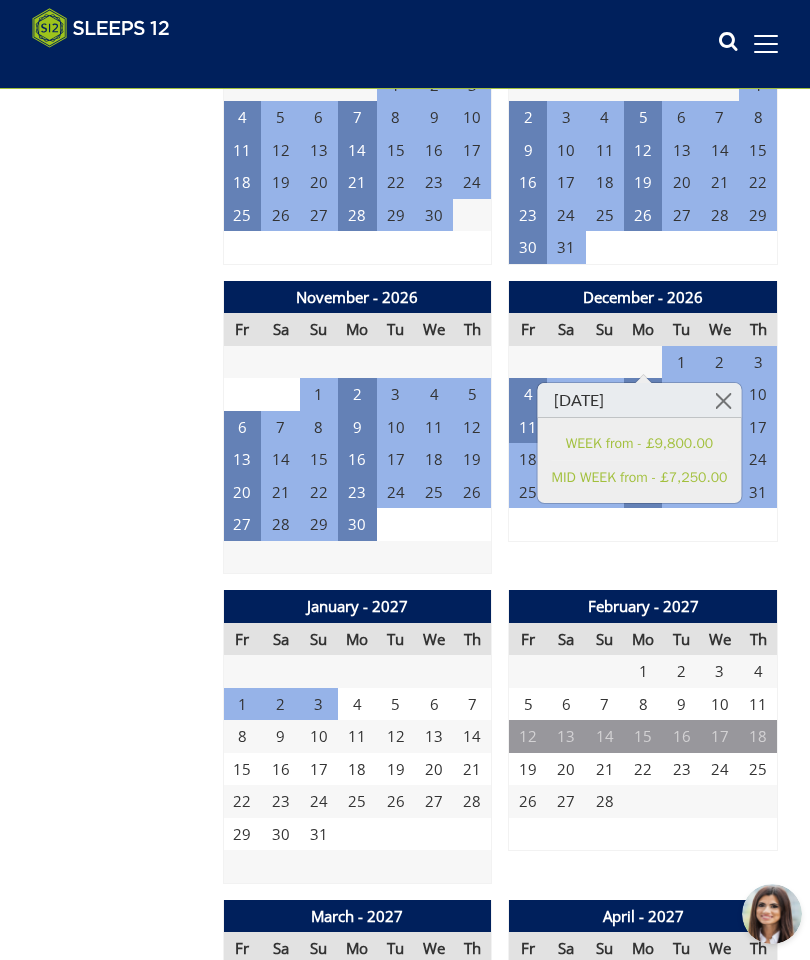 click at bounding box center (723, 400) 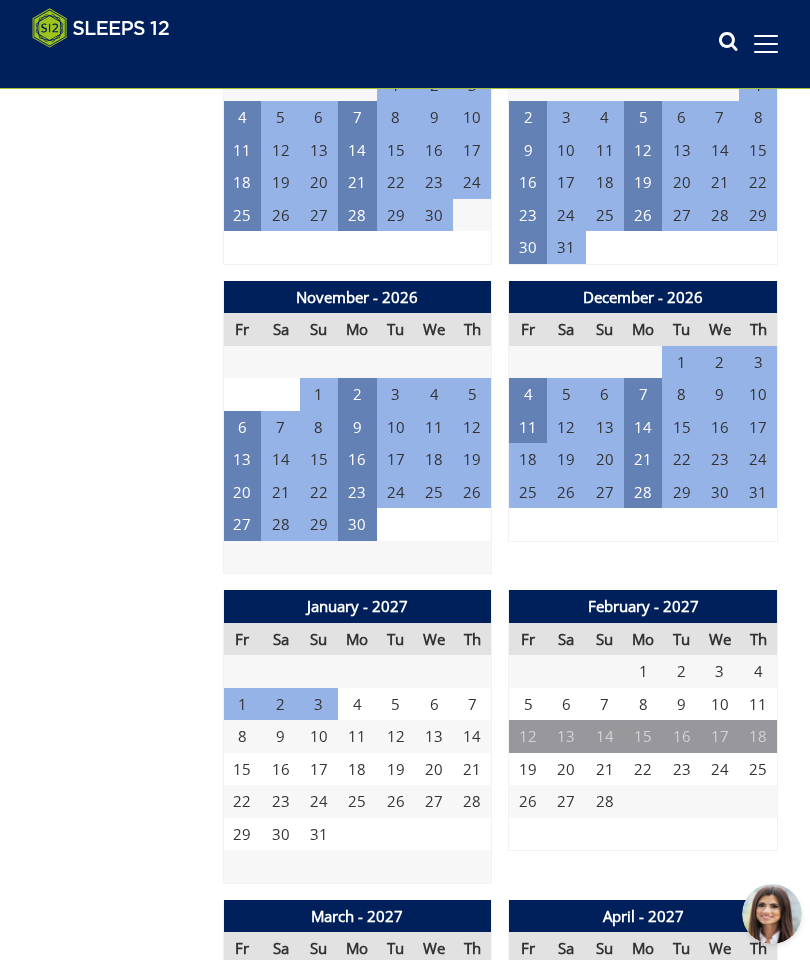 click on "2" at bounding box center [357, 394] 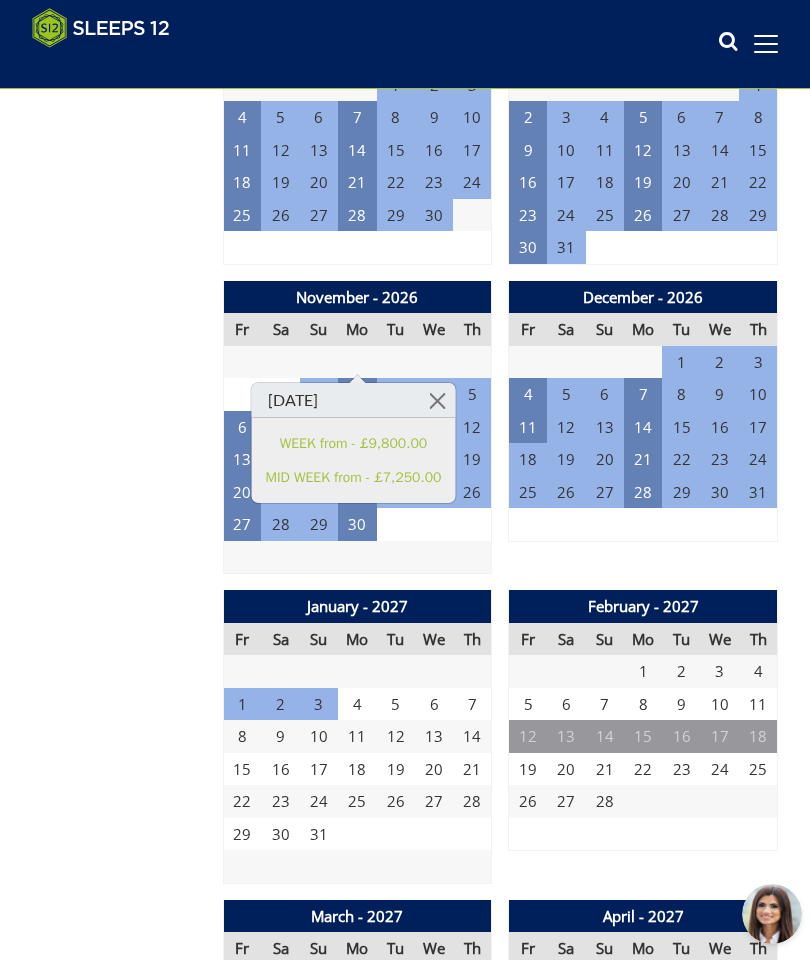click at bounding box center [437, 400] 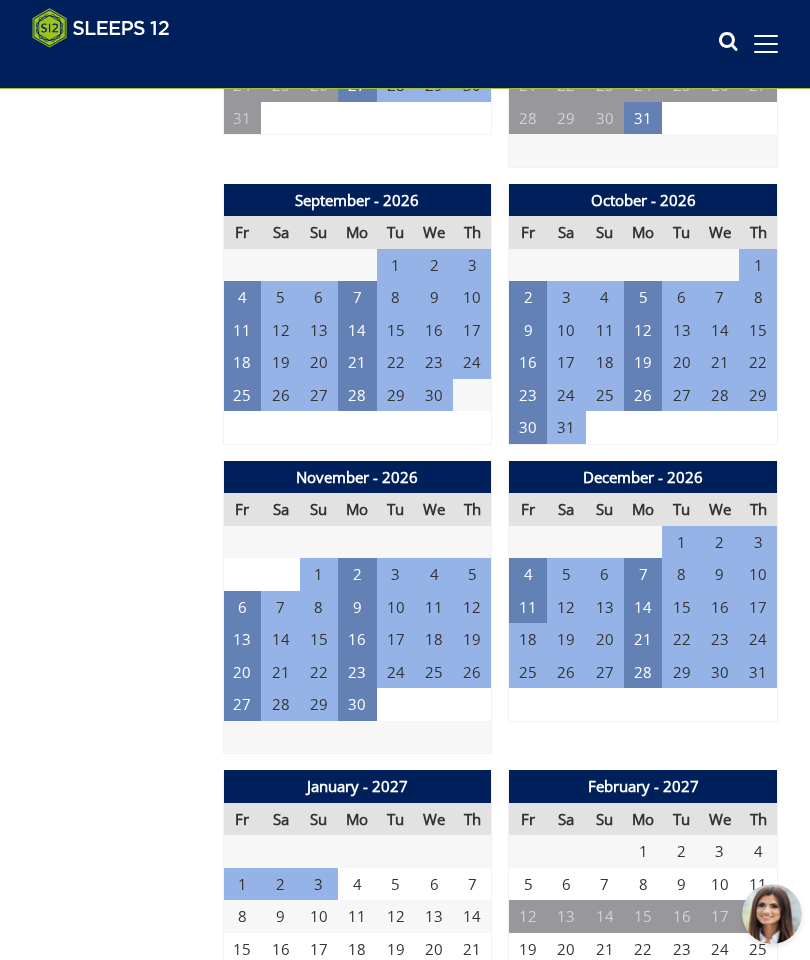 scroll, scrollTop: 2705, scrollLeft: 0, axis: vertical 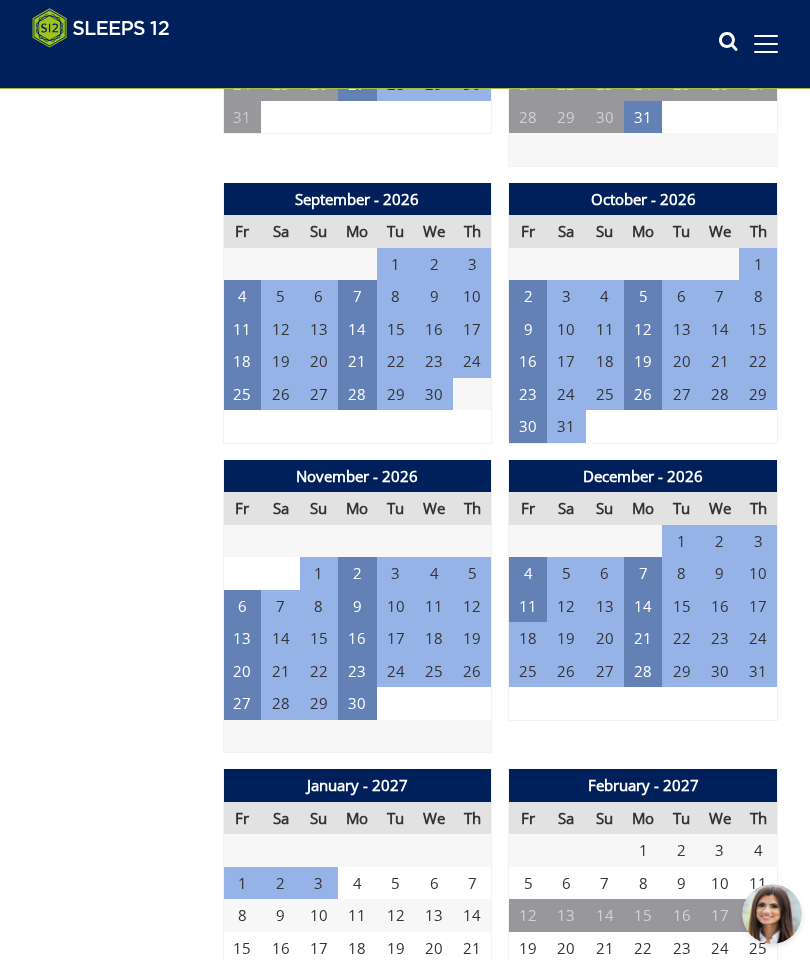click on "5" at bounding box center [643, 296] 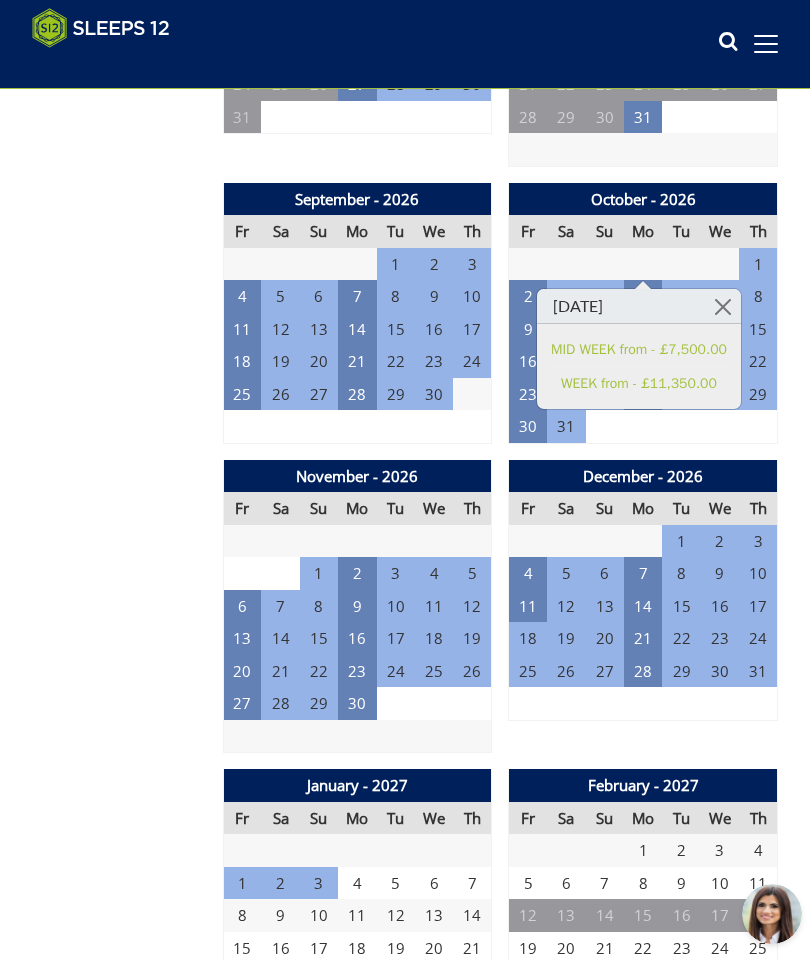 click at bounding box center (723, 306) 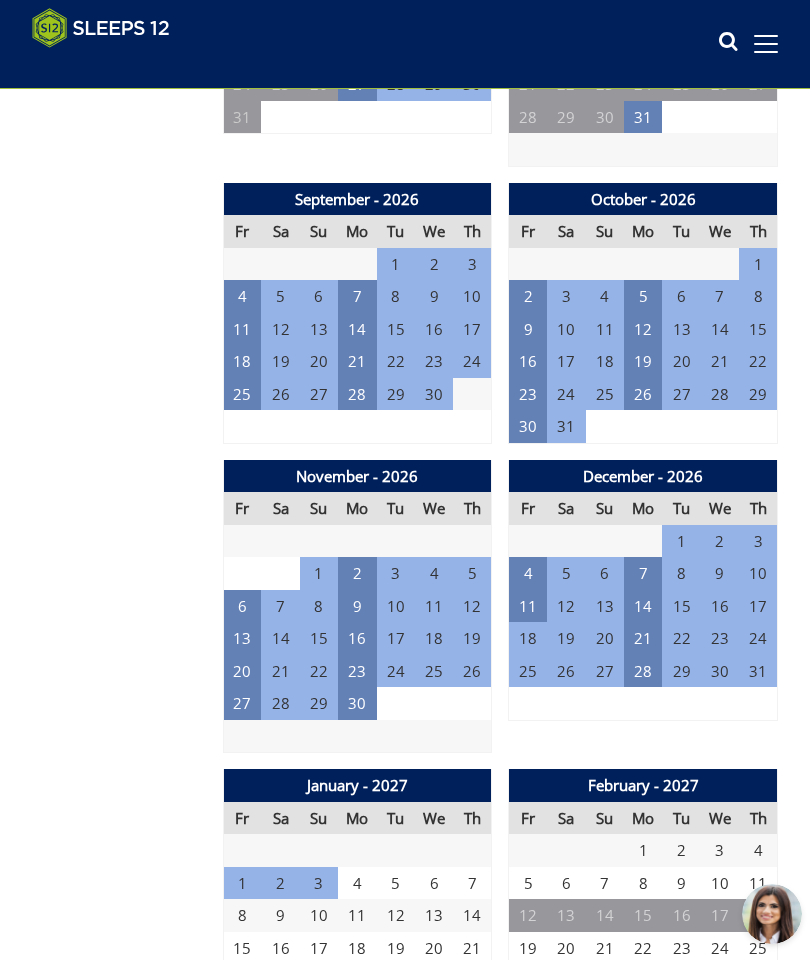 click on "7" at bounding box center (357, 296) 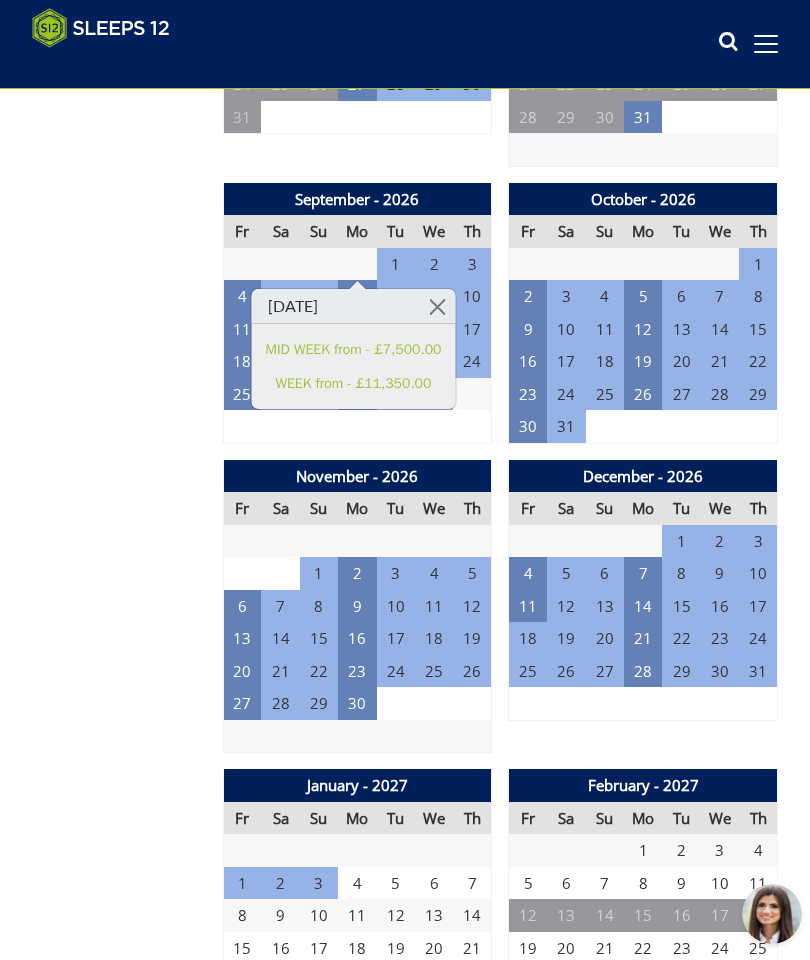 click at bounding box center (437, 306) 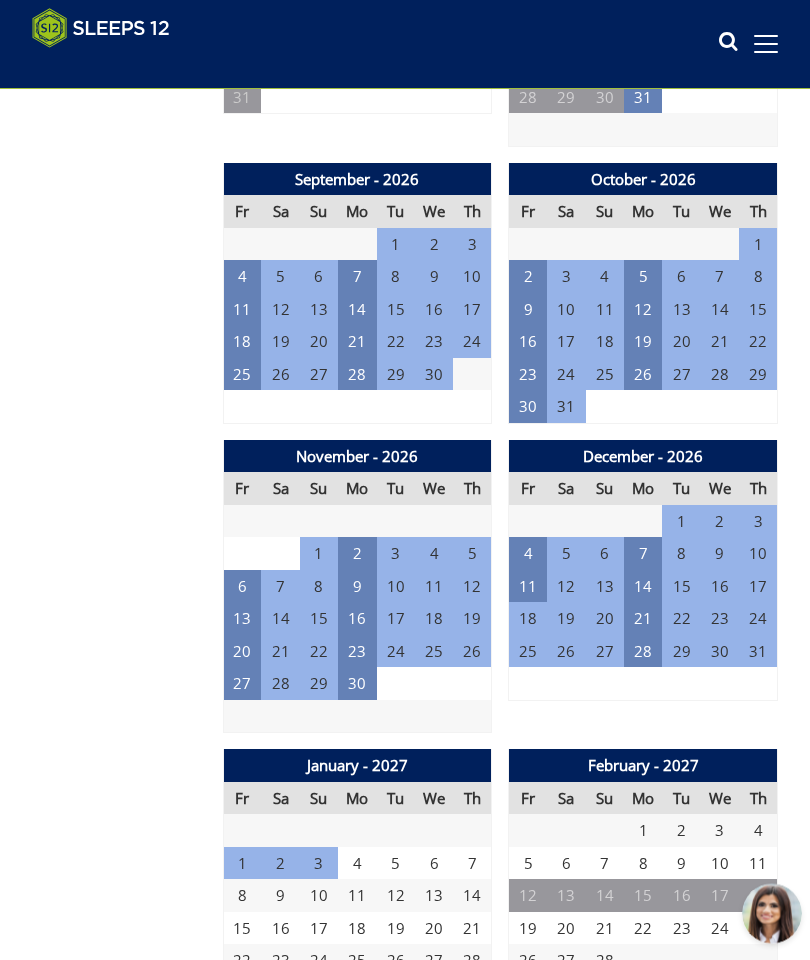 scroll, scrollTop: 2725, scrollLeft: 0, axis: vertical 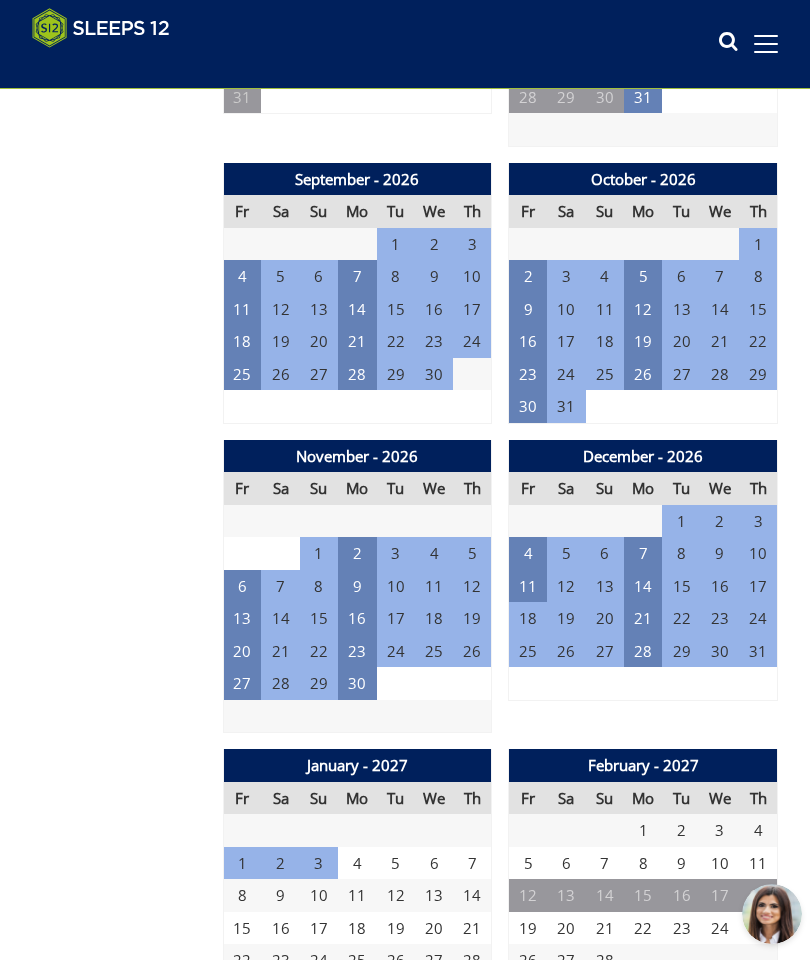 click on "28" at bounding box center [643, 651] 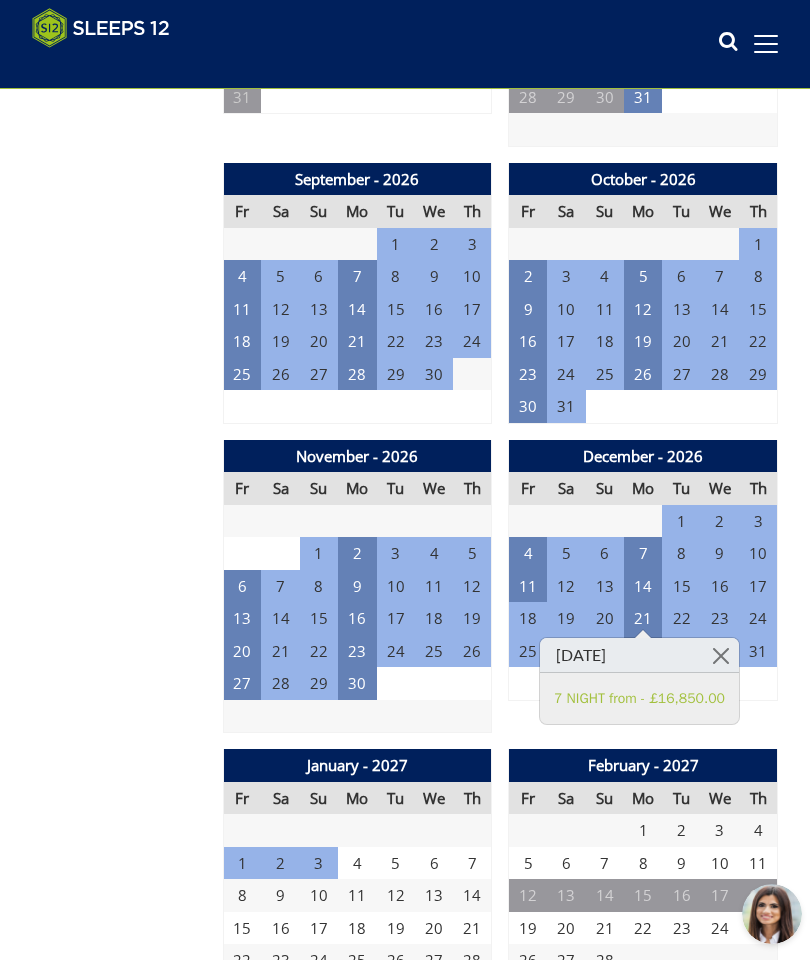 click at bounding box center [721, 655] 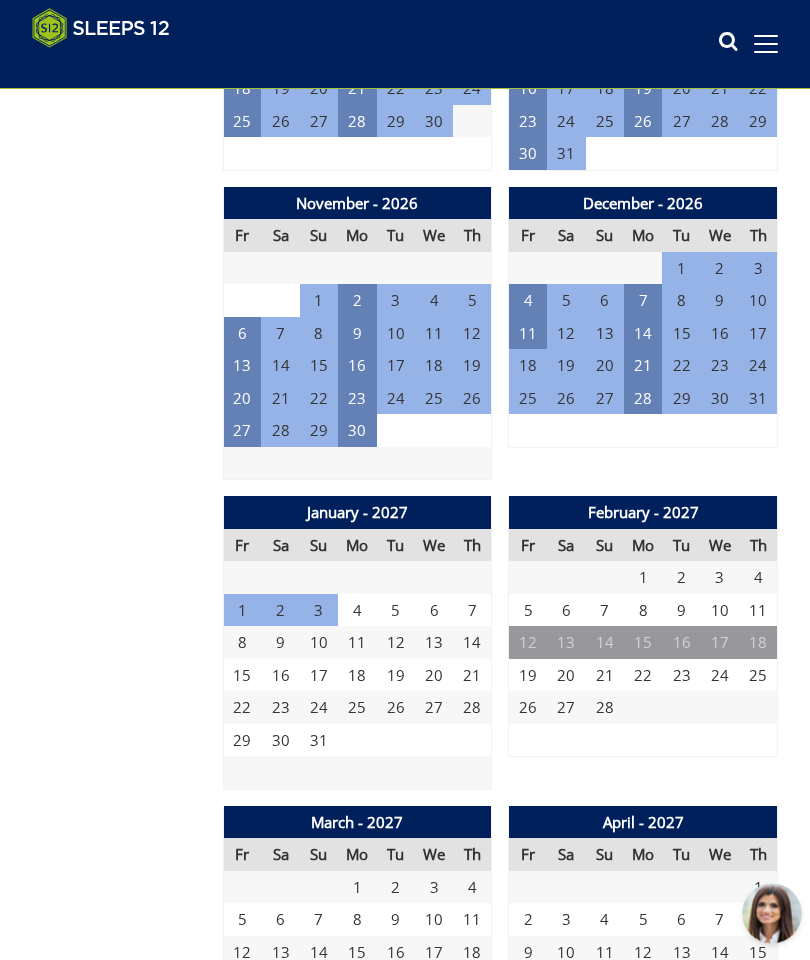 scroll, scrollTop: 2978, scrollLeft: 0, axis: vertical 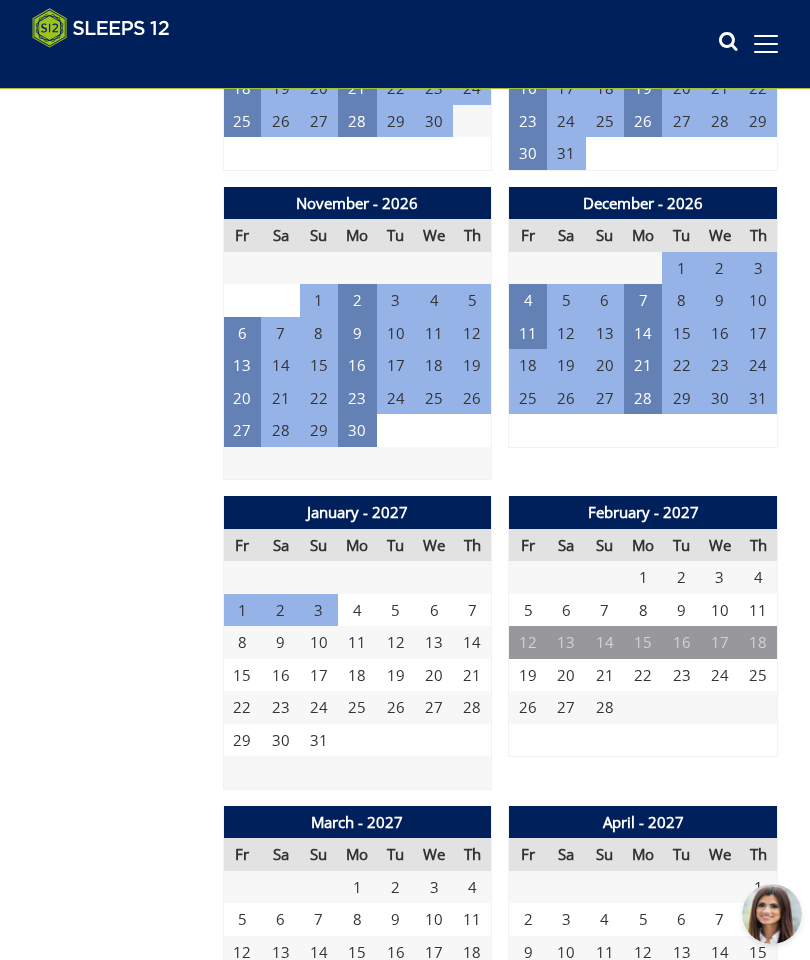 click on "4" at bounding box center (357, 610) 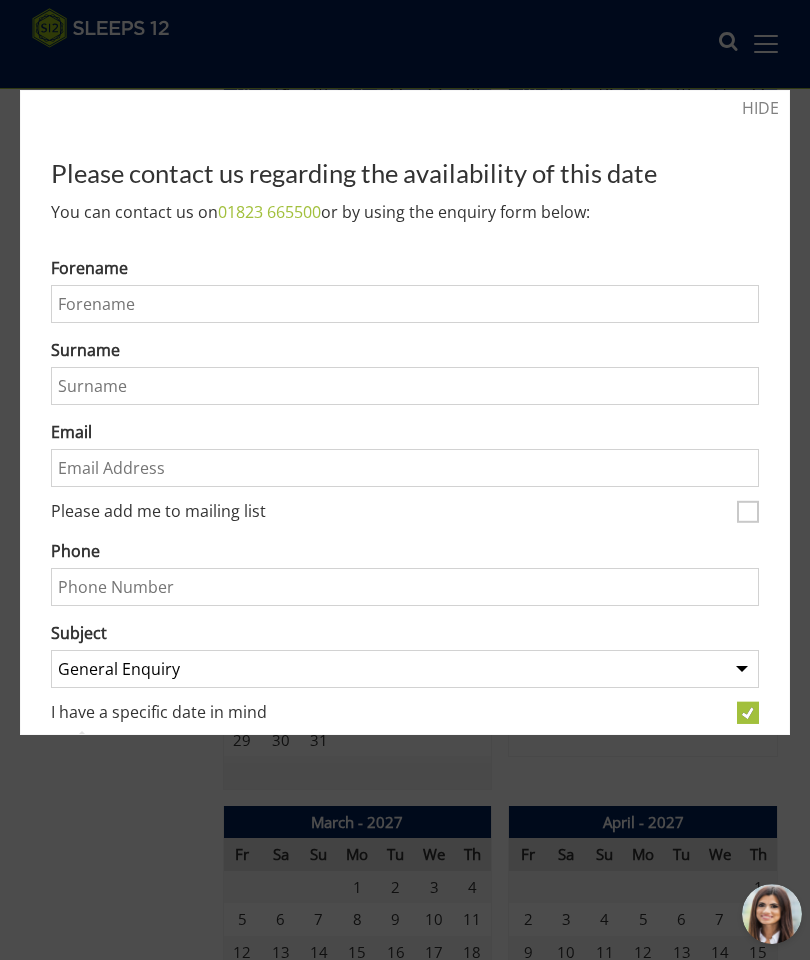 click on "HIDE" at bounding box center [760, 108] 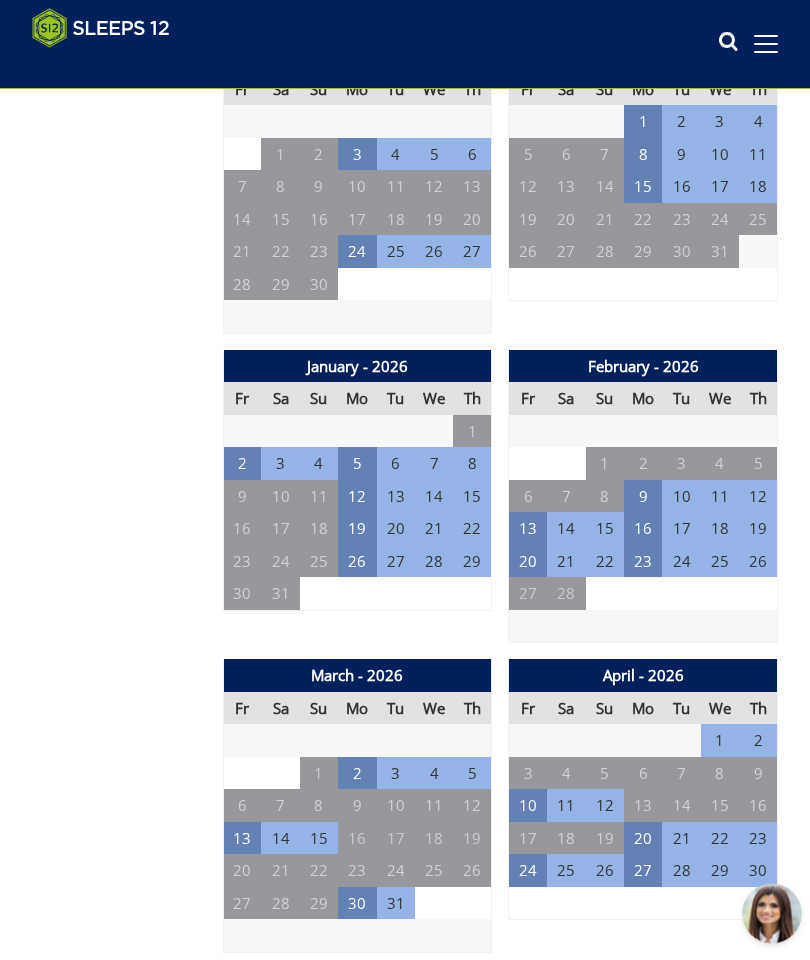 scroll, scrollTop: 1301, scrollLeft: 0, axis: vertical 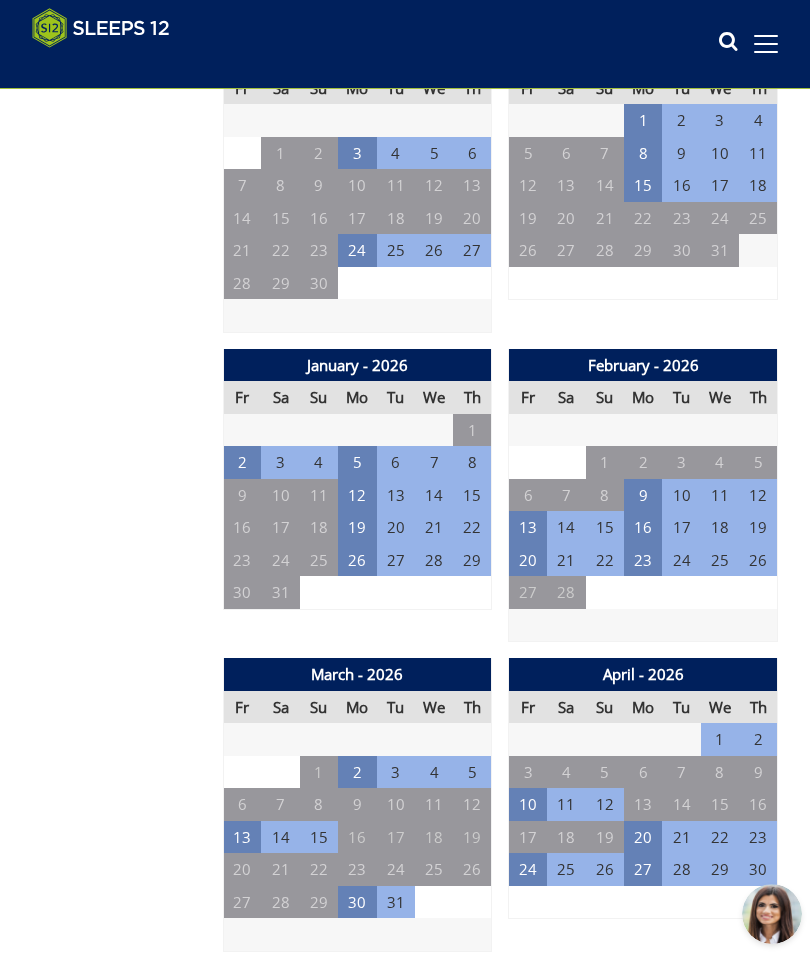click on "13" at bounding box center [528, 527] 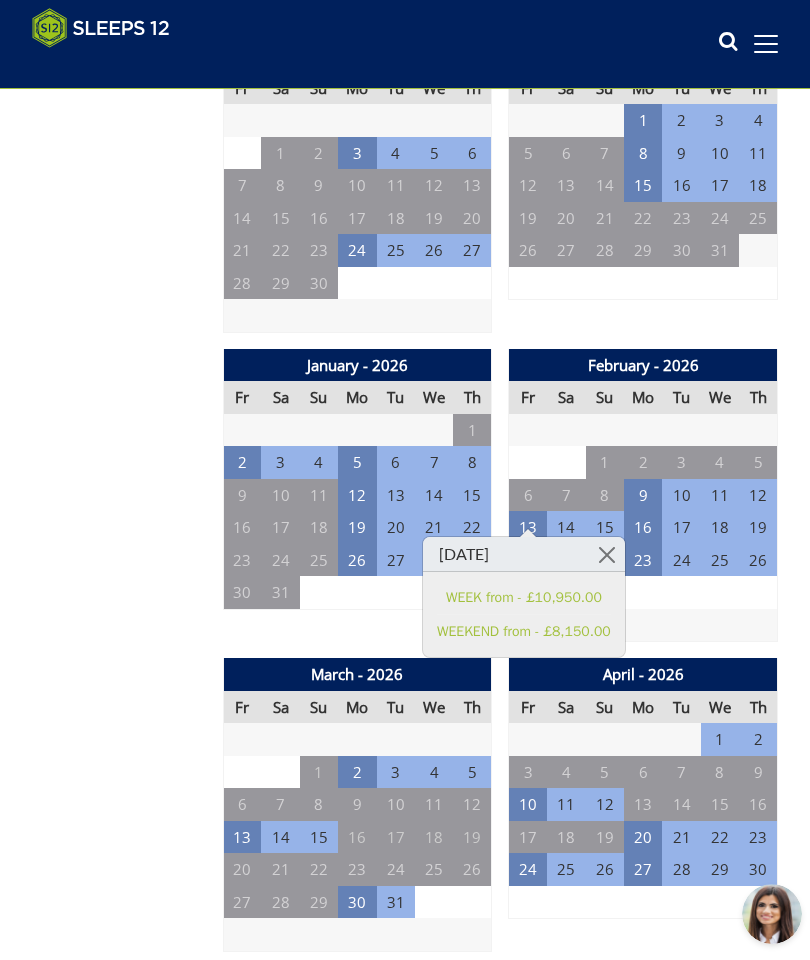 click at bounding box center [607, 554] 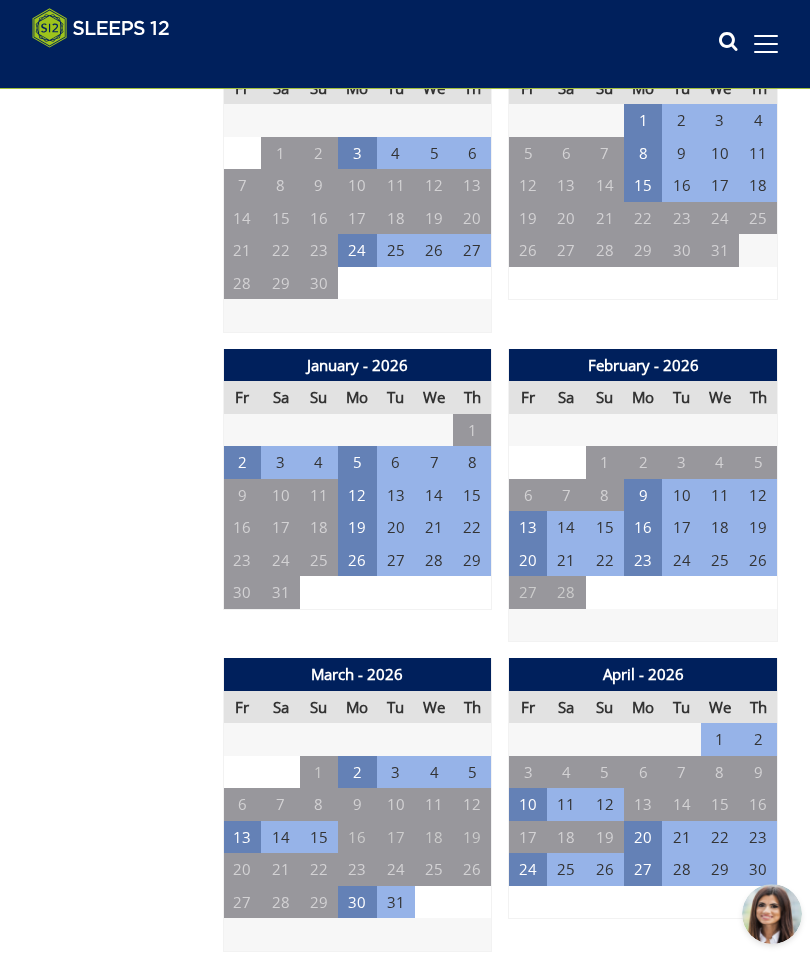 click on "9" at bounding box center [643, 495] 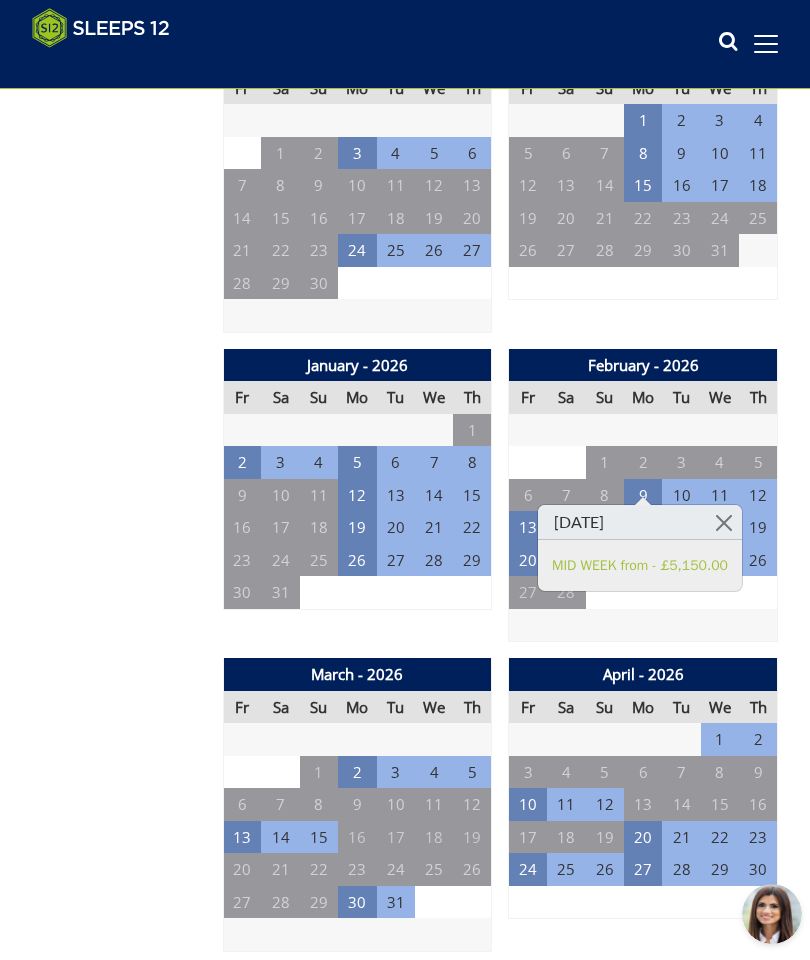 click at bounding box center (724, 522) 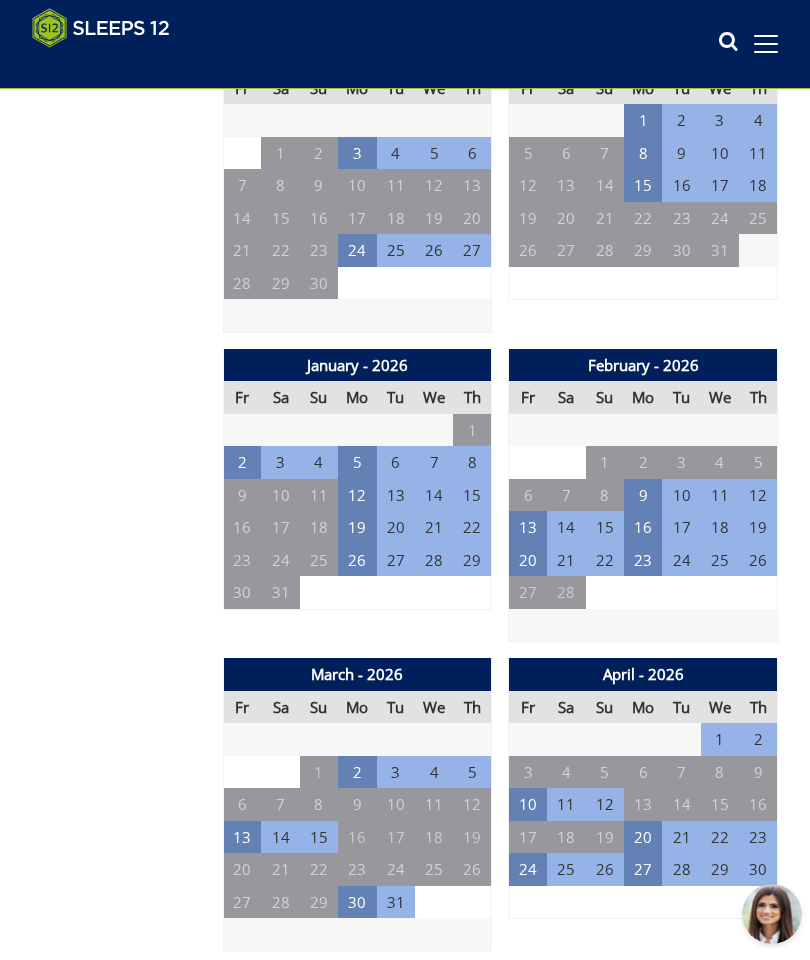 click on "5" at bounding box center [357, 462] 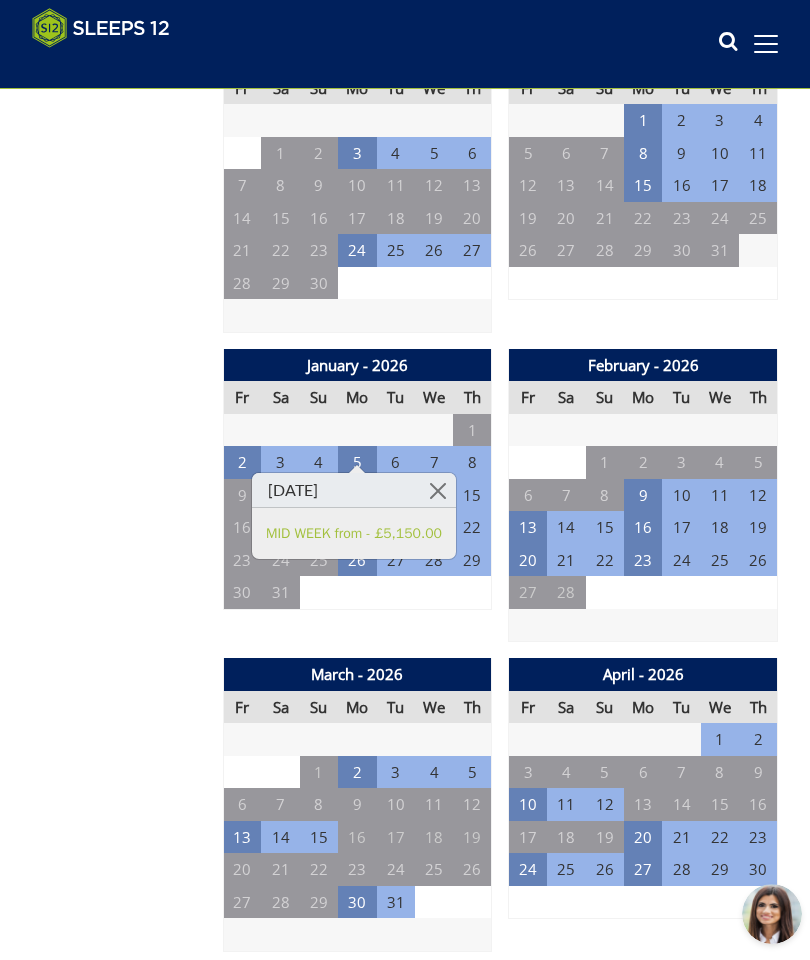 click at bounding box center (438, 490) 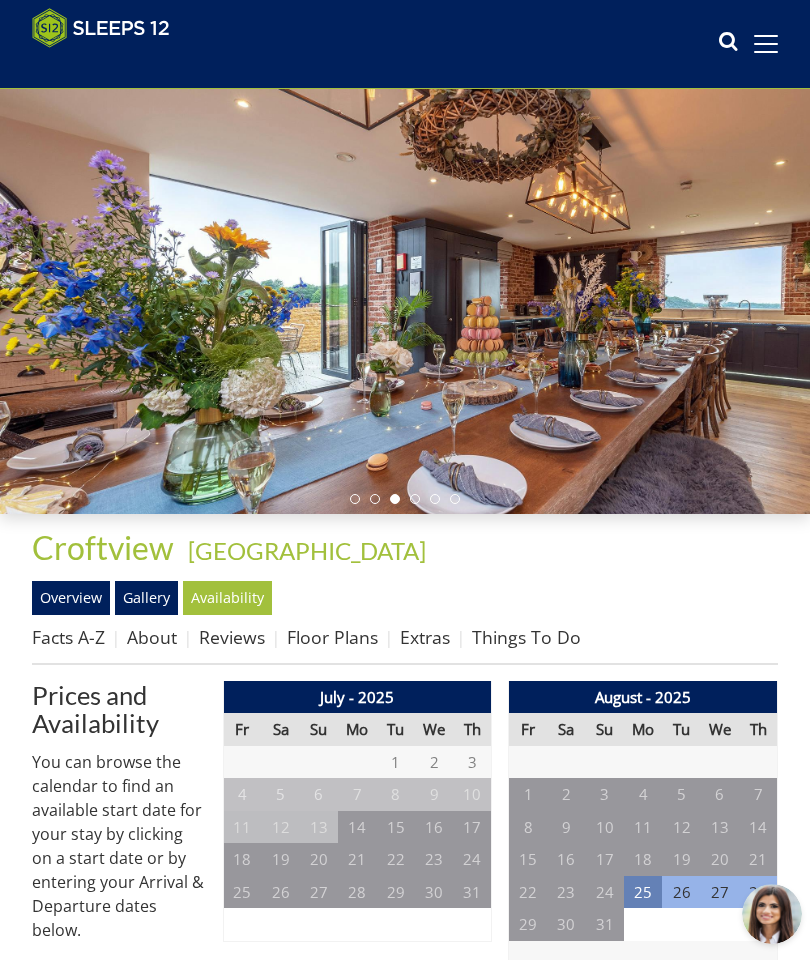 scroll, scrollTop: 69, scrollLeft: 0, axis: vertical 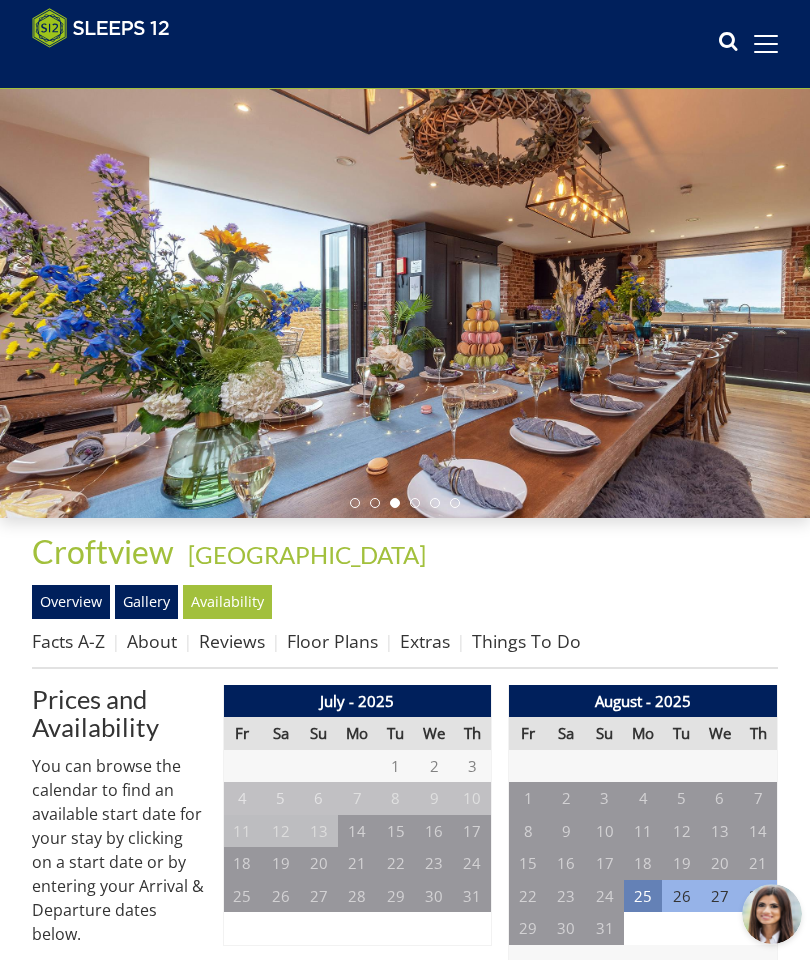click at bounding box center (728, 44) 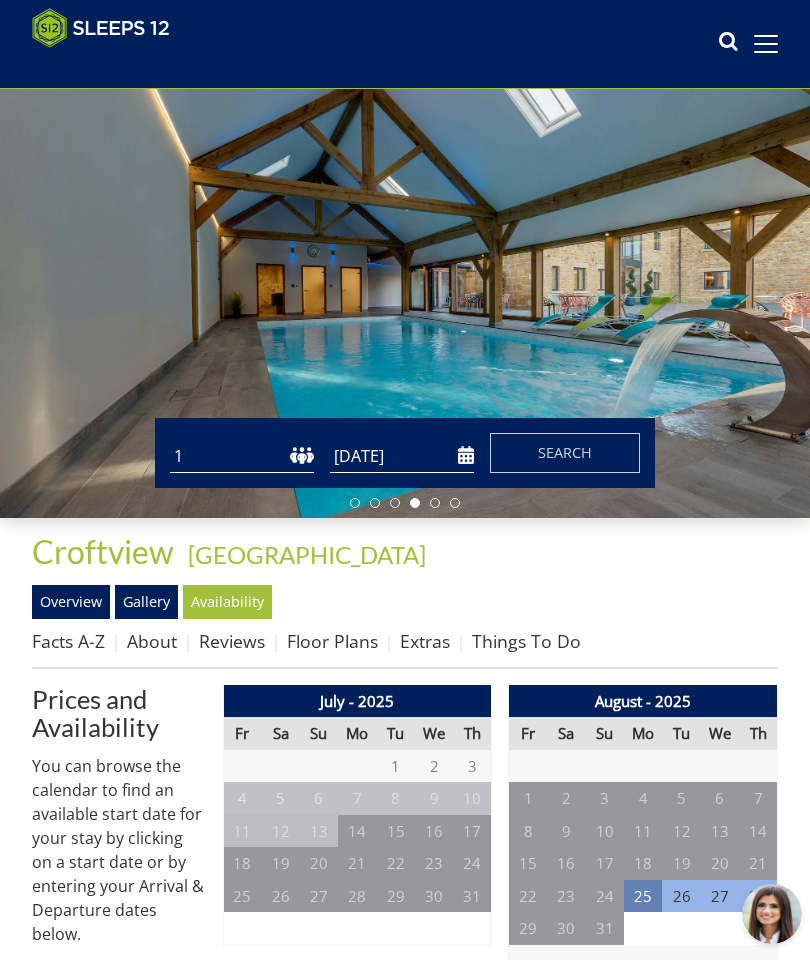 click at bounding box center [101, 28] 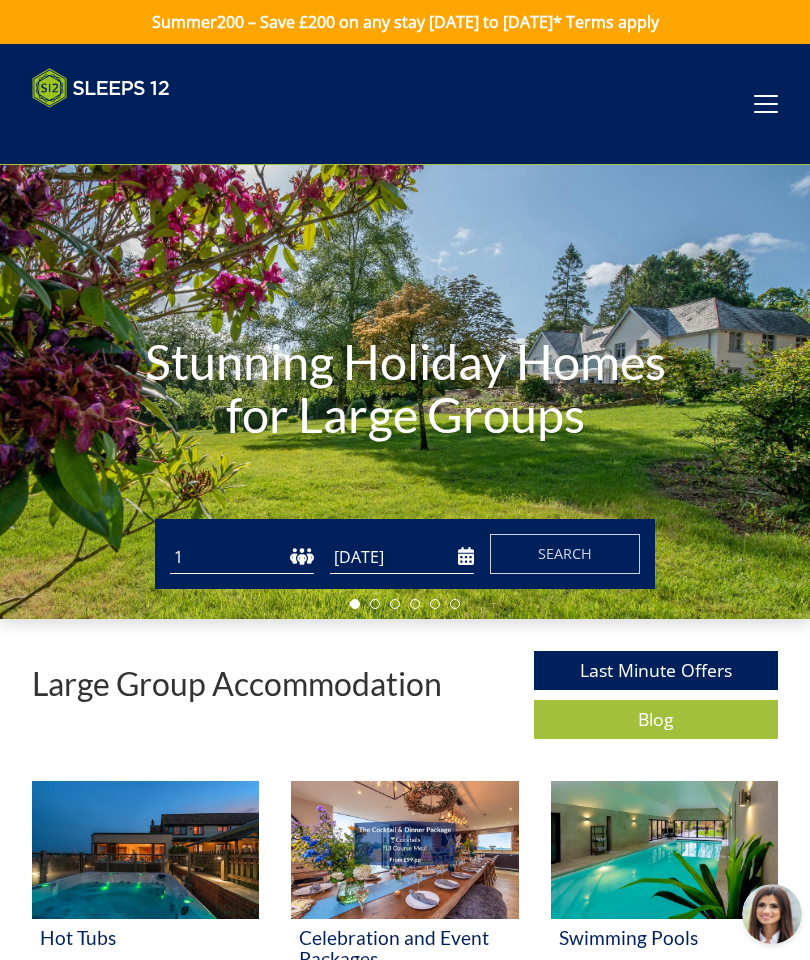 scroll, scrollTop: 0, scrollLeft: 0, axis: both 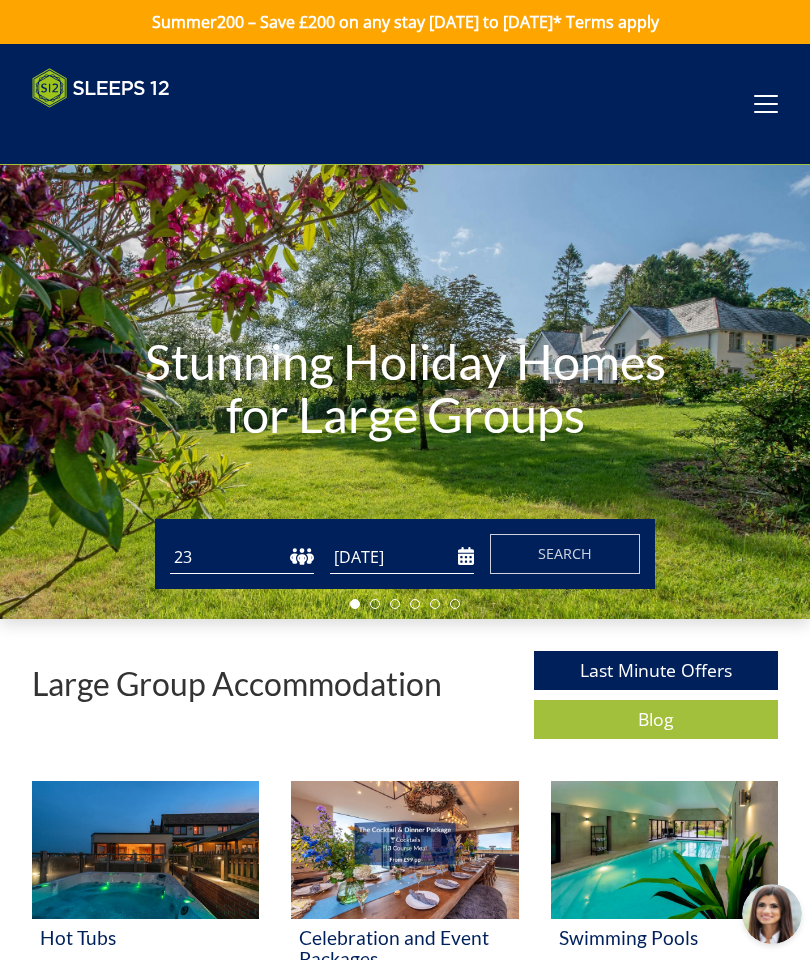 click on "[DATE]" at bounding box center [402, 557] 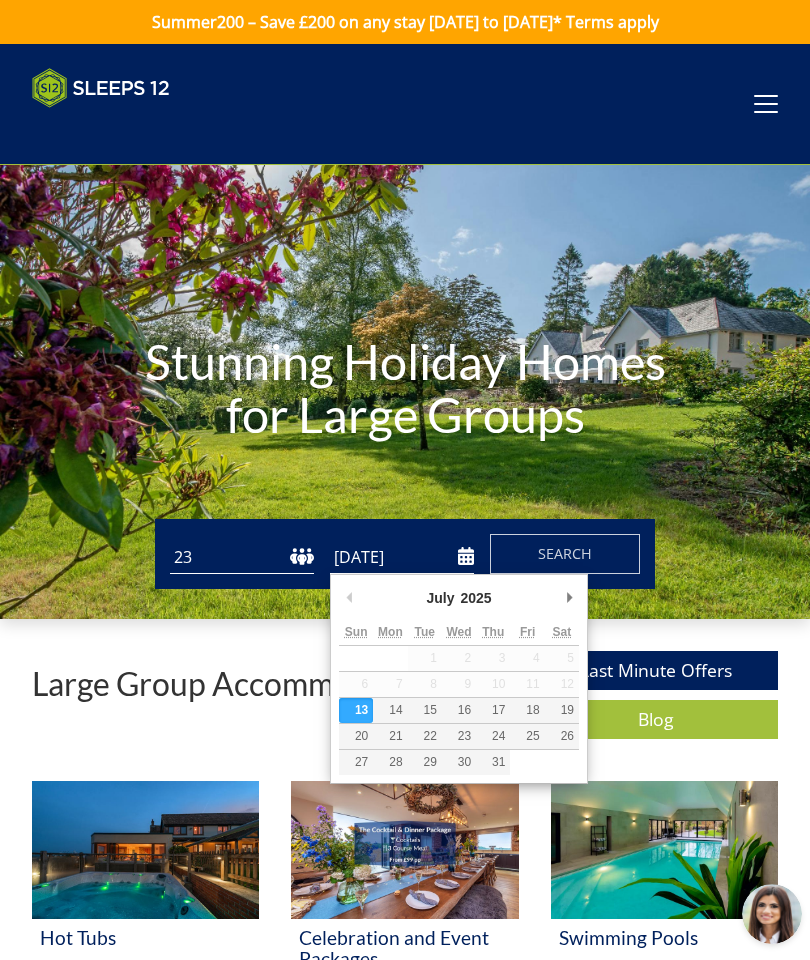 scroll, scrollTop: 69, scrollLeft: 0, axis: vertical 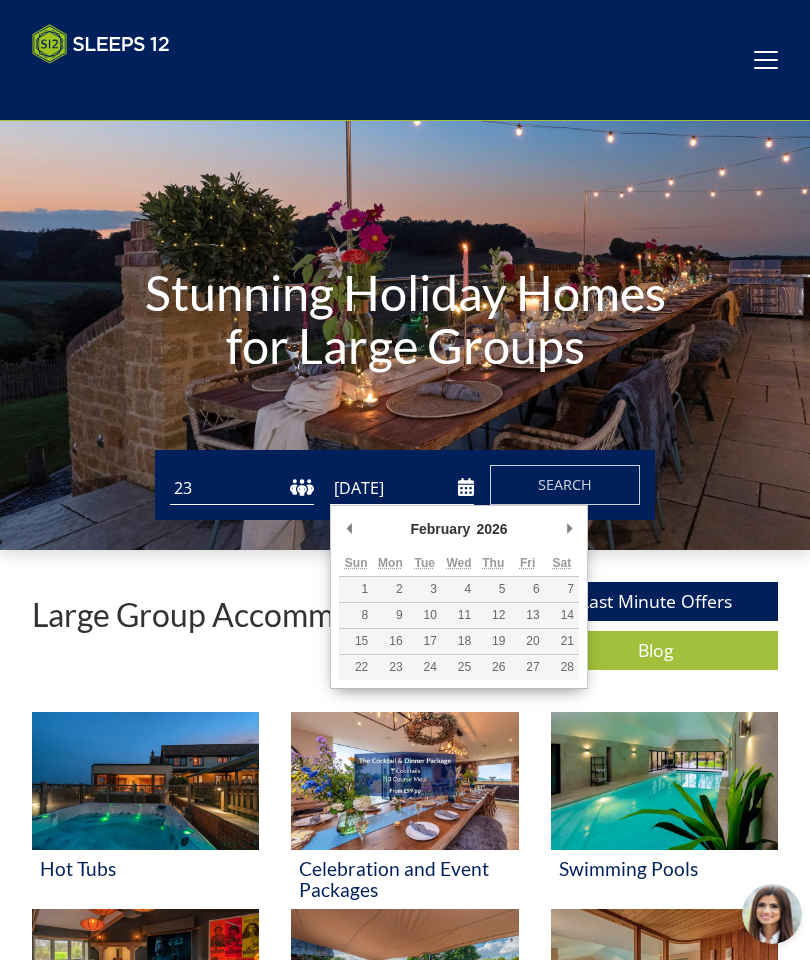 type on "[DATE]" 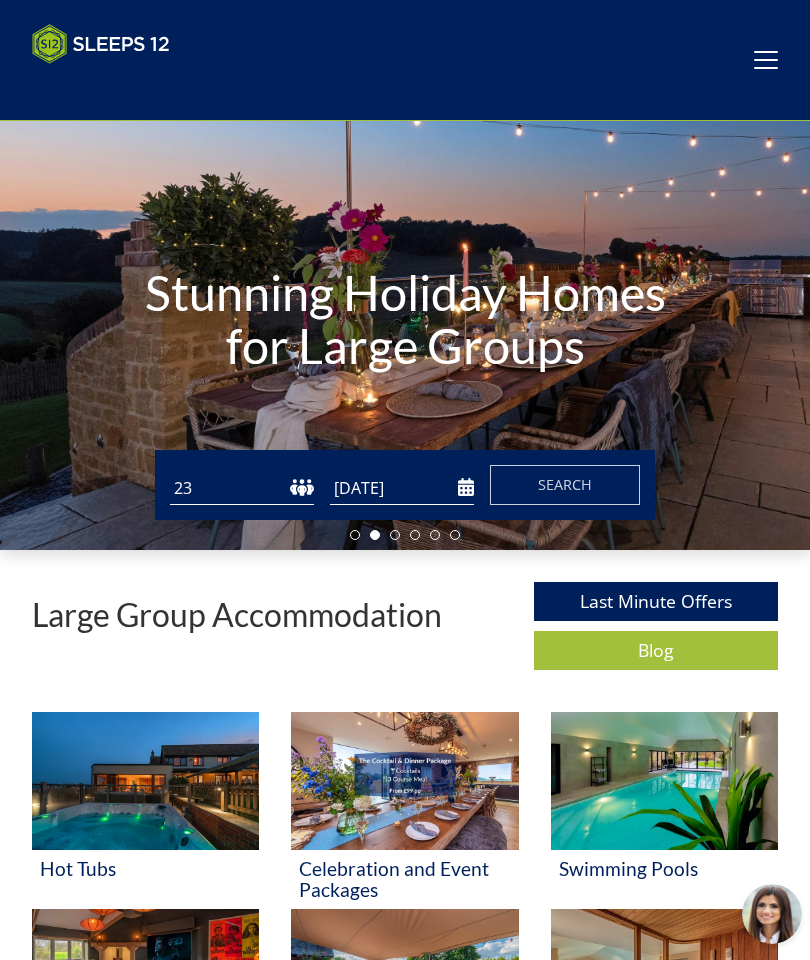 click on "Search" at bounding box center (565, 484) 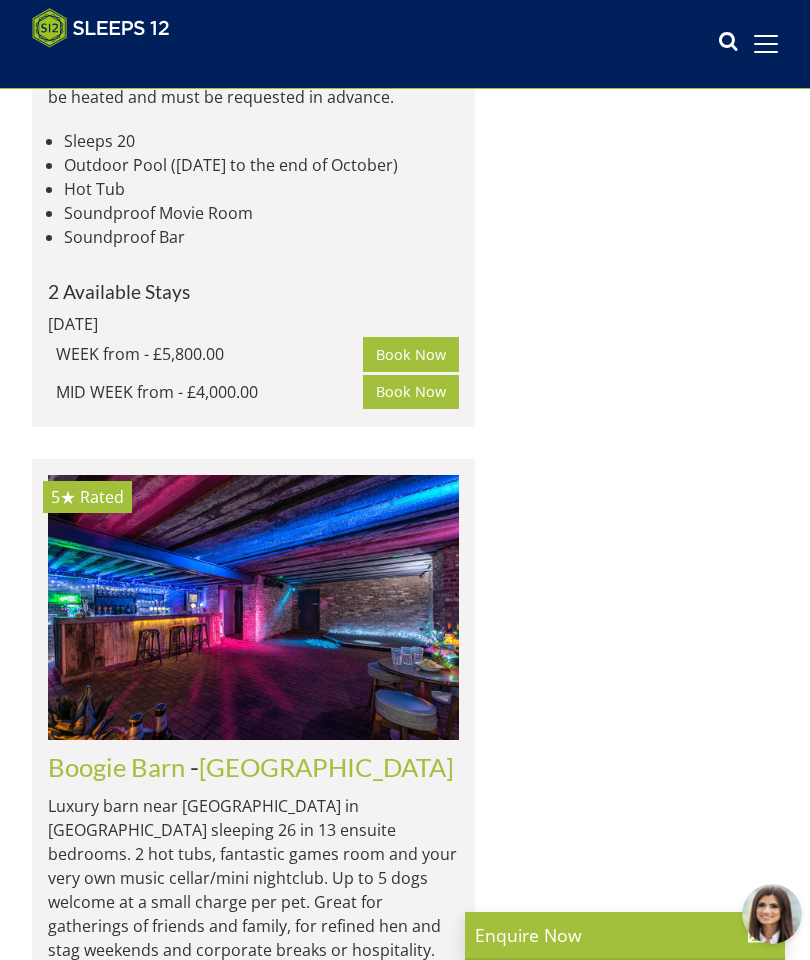 scroll, scrollTop: 1420, scrollLeft: 0, axis: vertical 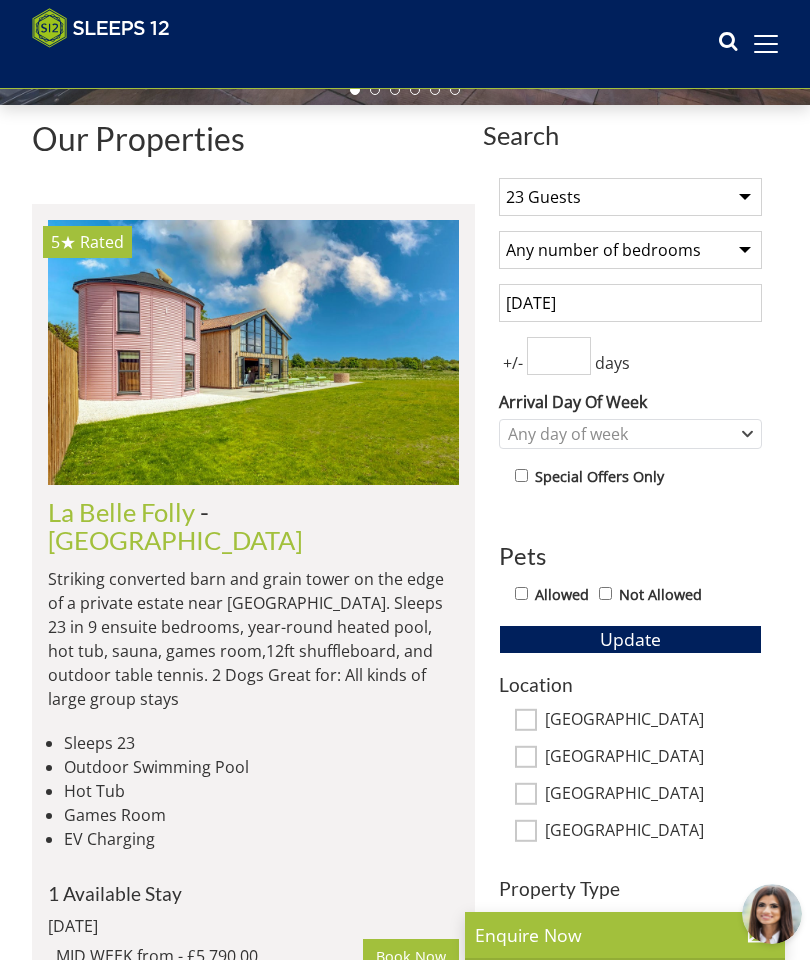 click on "[DATE]" at bounding box center [630, 303] 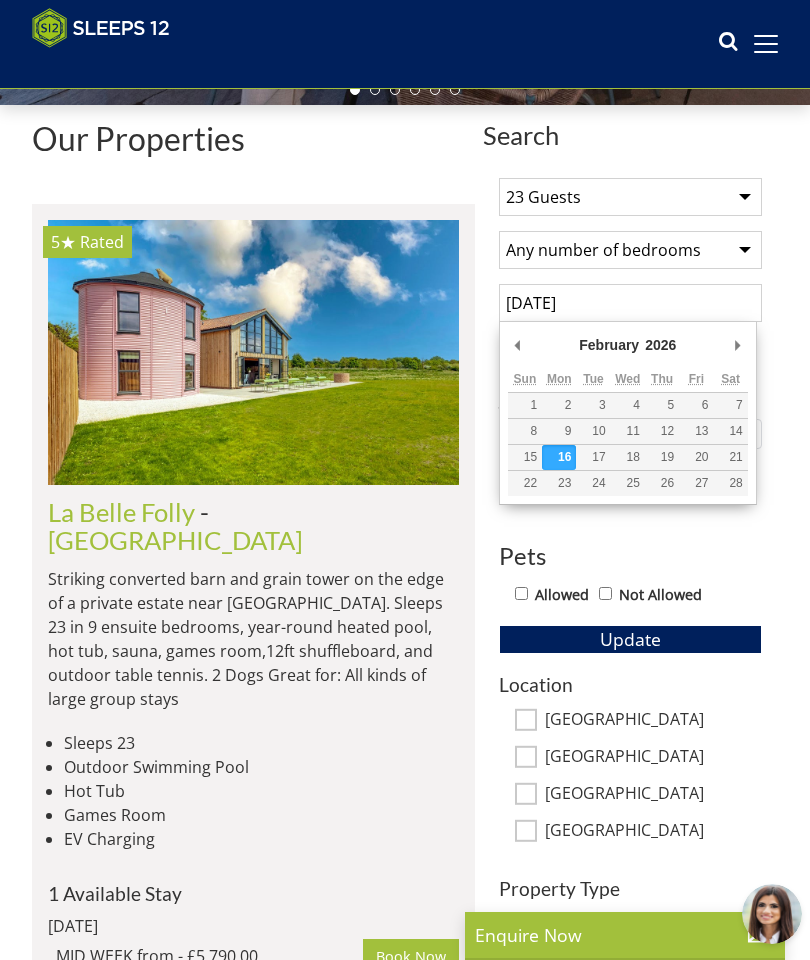 scroll, scrollTop: 481, scrollLeft: 0, axis: vertical 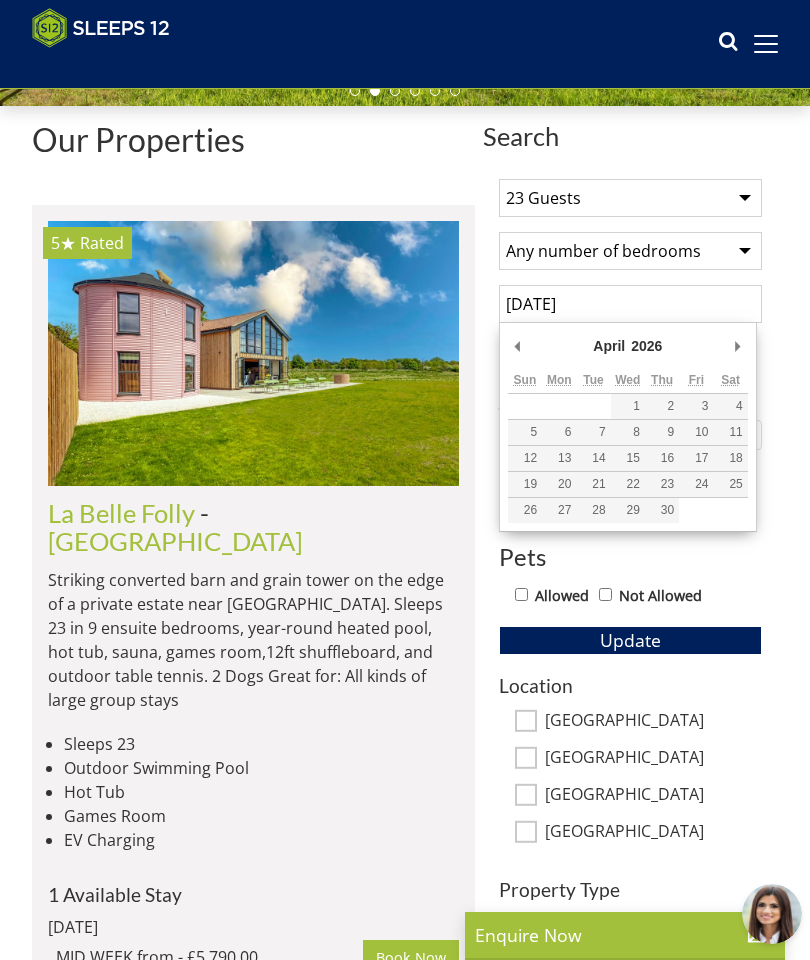 type on "[DATE]" 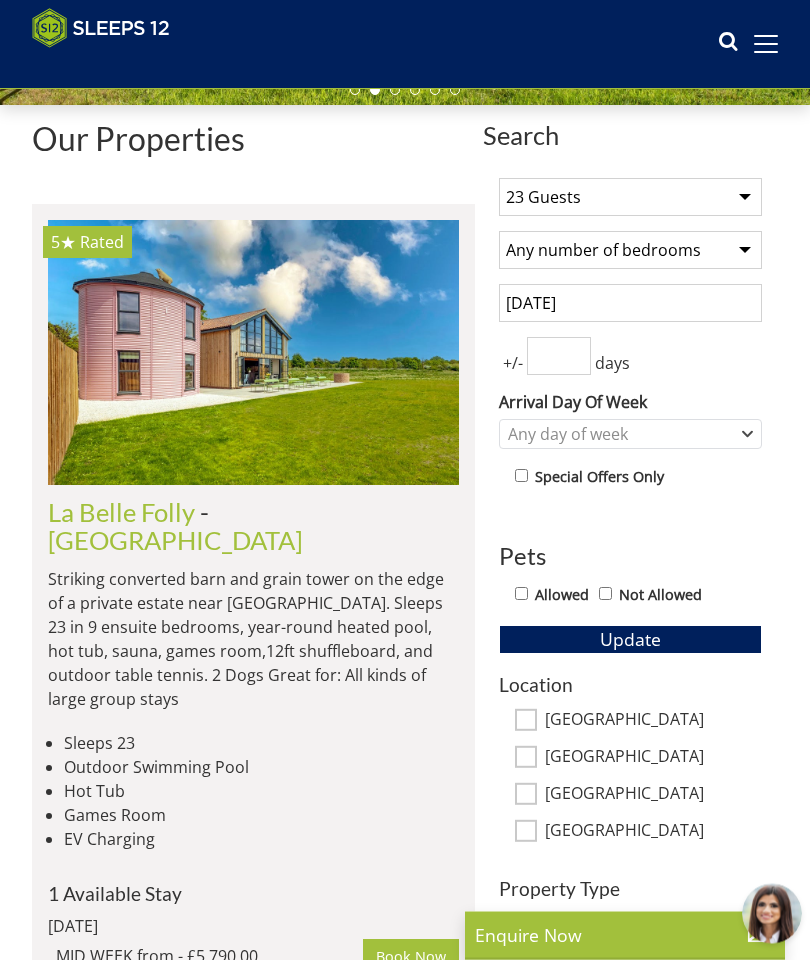 click on "Allowed" at bounding box center [521, 594] 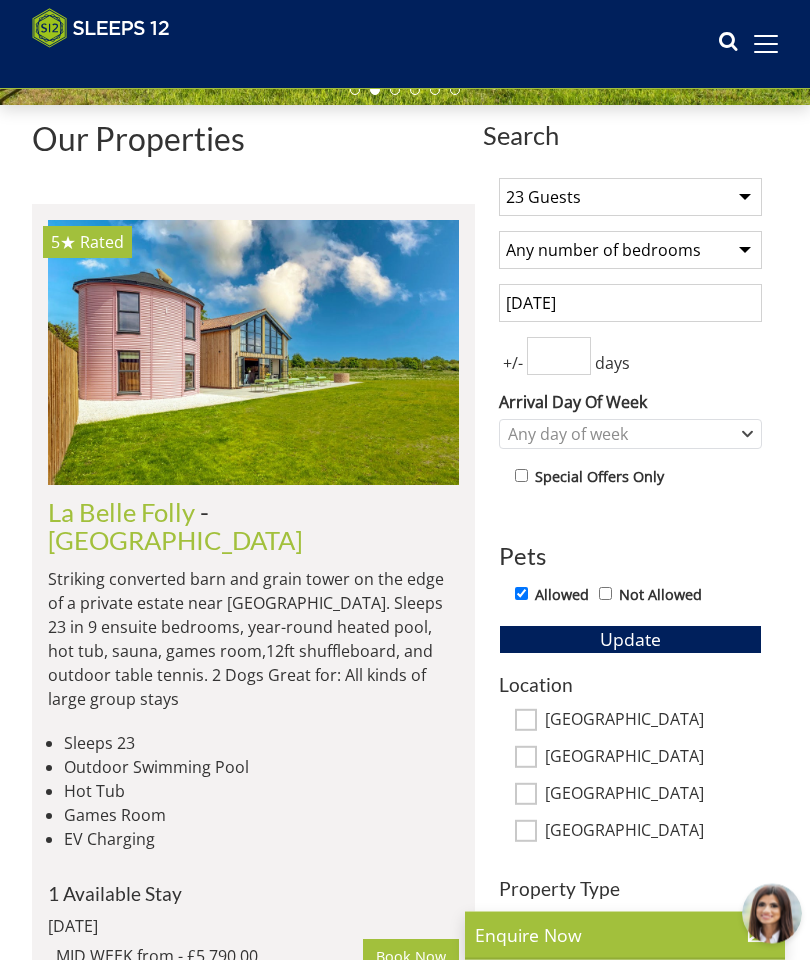 scroll, scrollTop: 482, scrollLeft: 0, axis: vertical 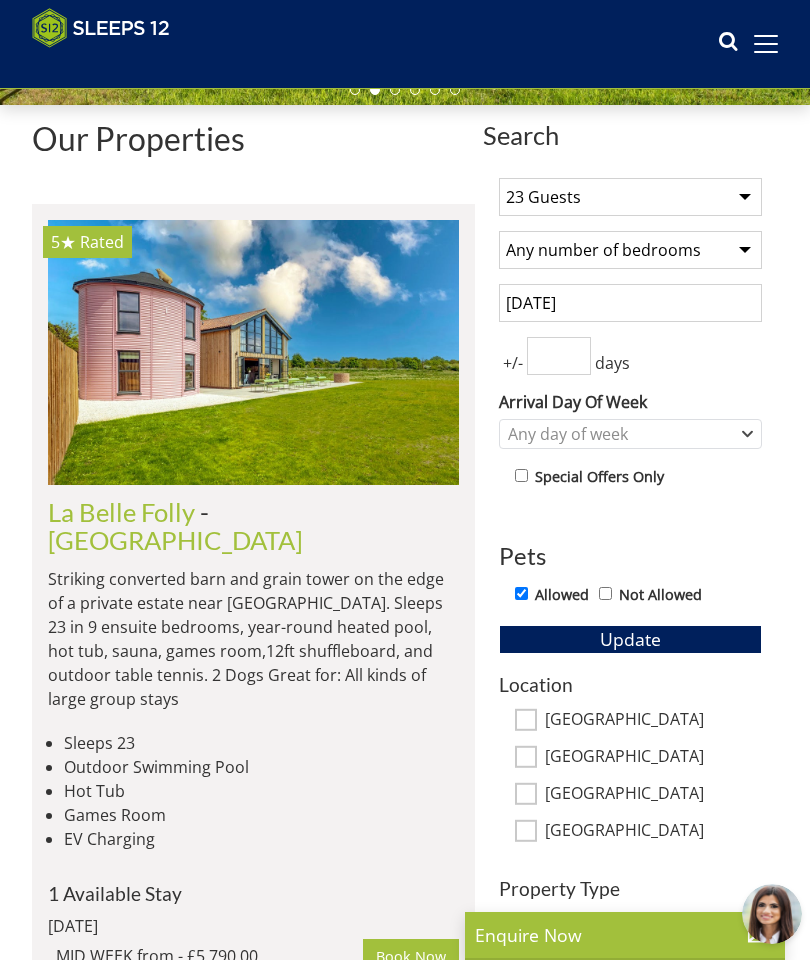 click on "Update" at bounding box center [630, 639] 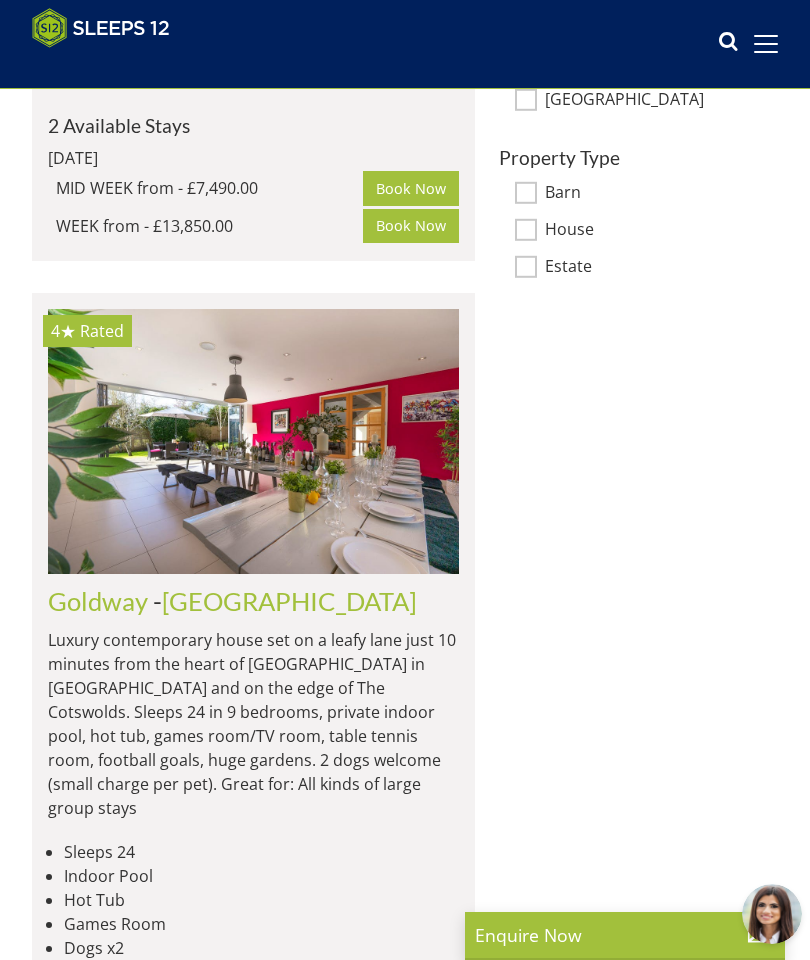 scroll, scrollTop: 1238, scrollLeft: 0, axis: vertical 